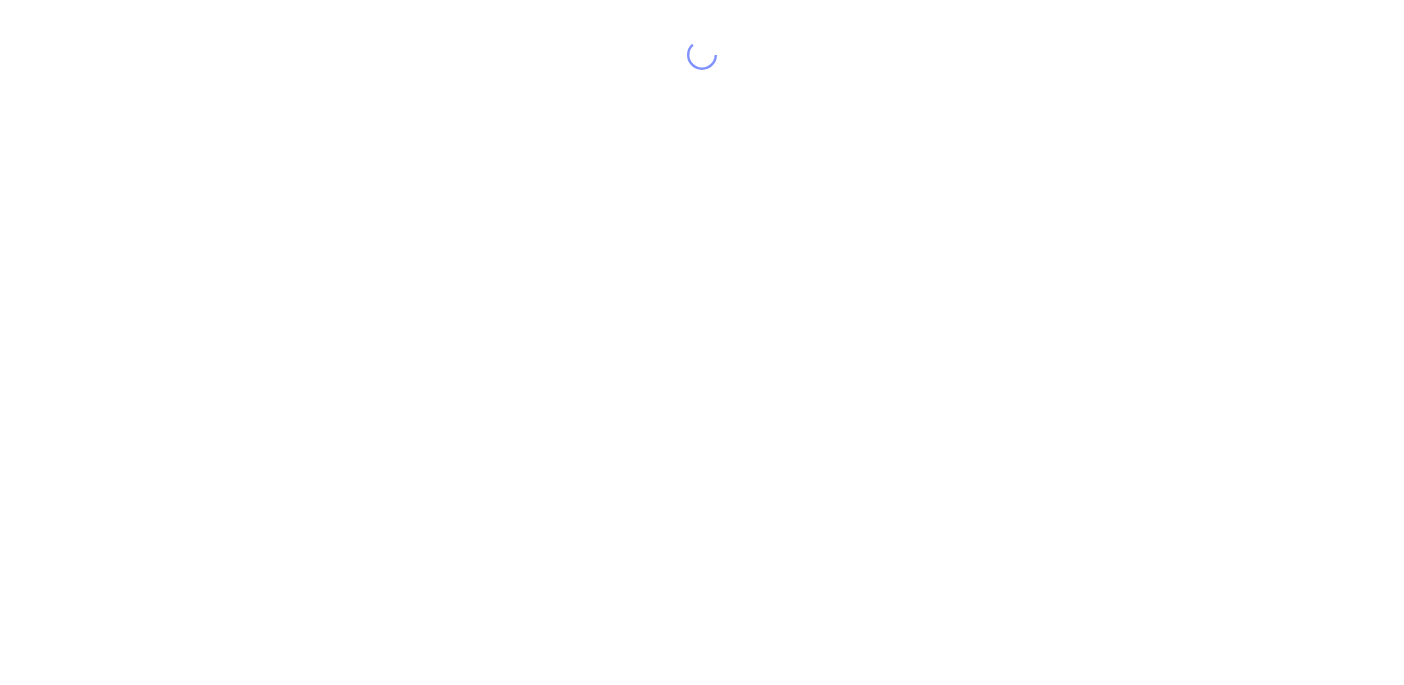 scroll, scrollTop: 0, scrollLeft: 0, axis: both 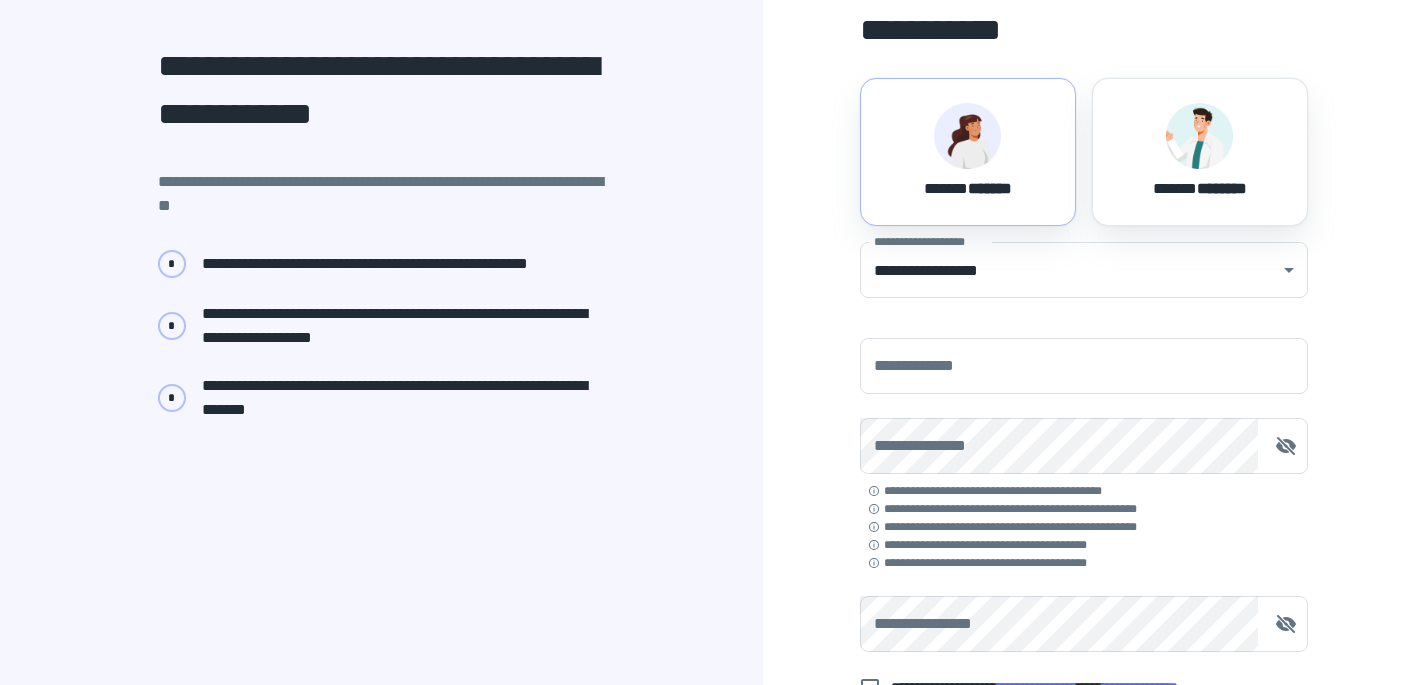 click on "*******" at bounding box center [990, 188] 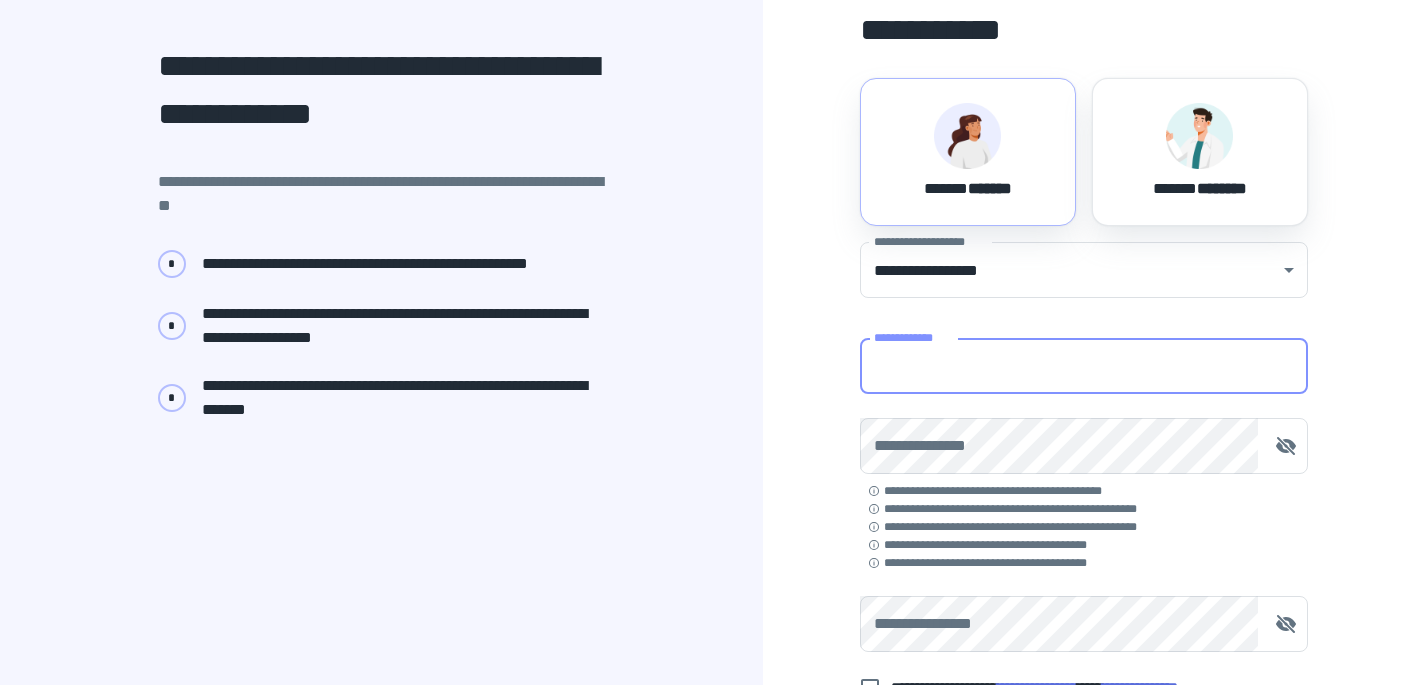 click on "**********" at bounding box center [1084, 366] 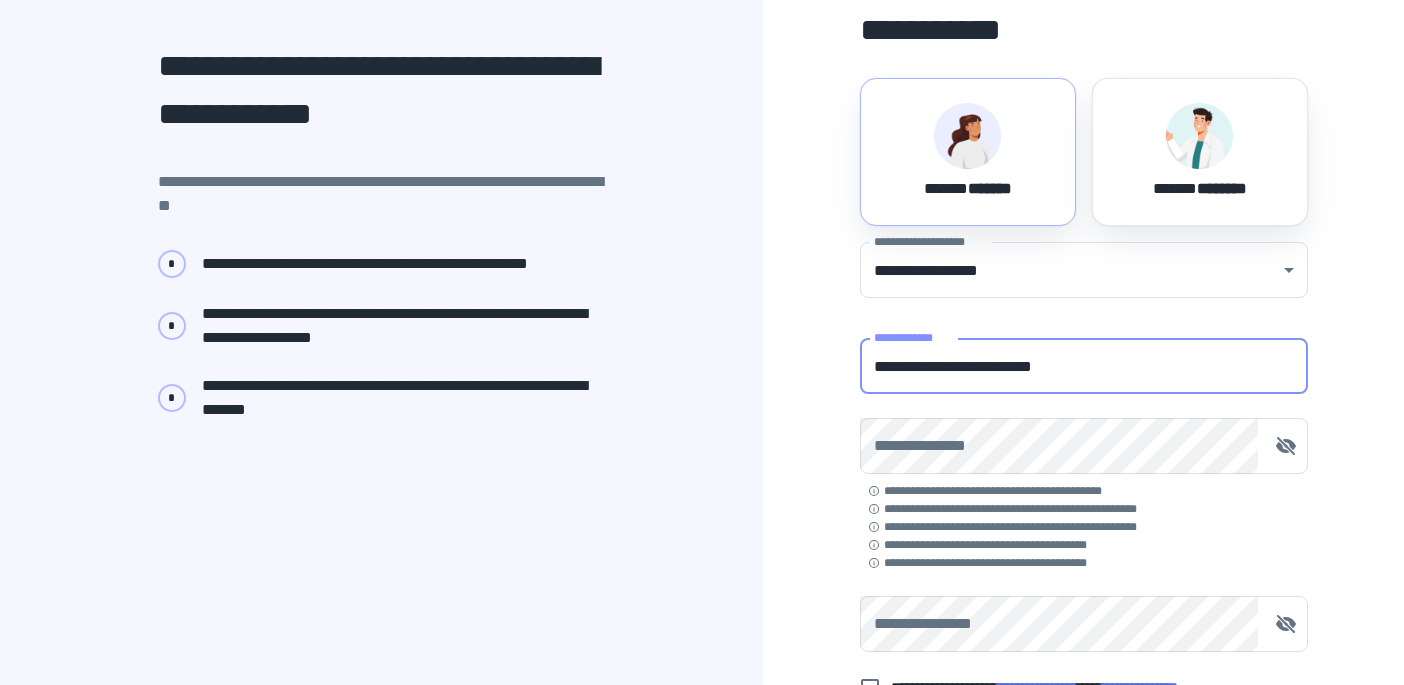 type on "**********" 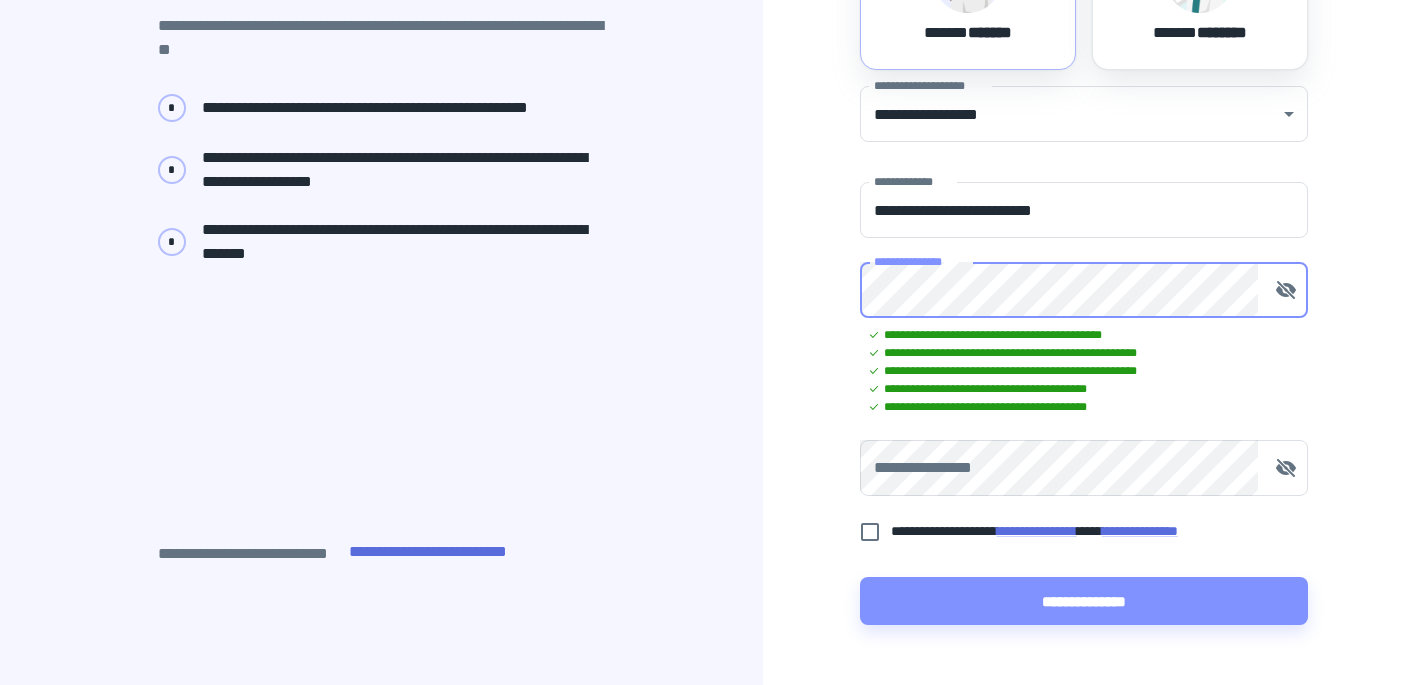 scroll, scrollTop: 356, scrollLeft: 0, axis: vertical 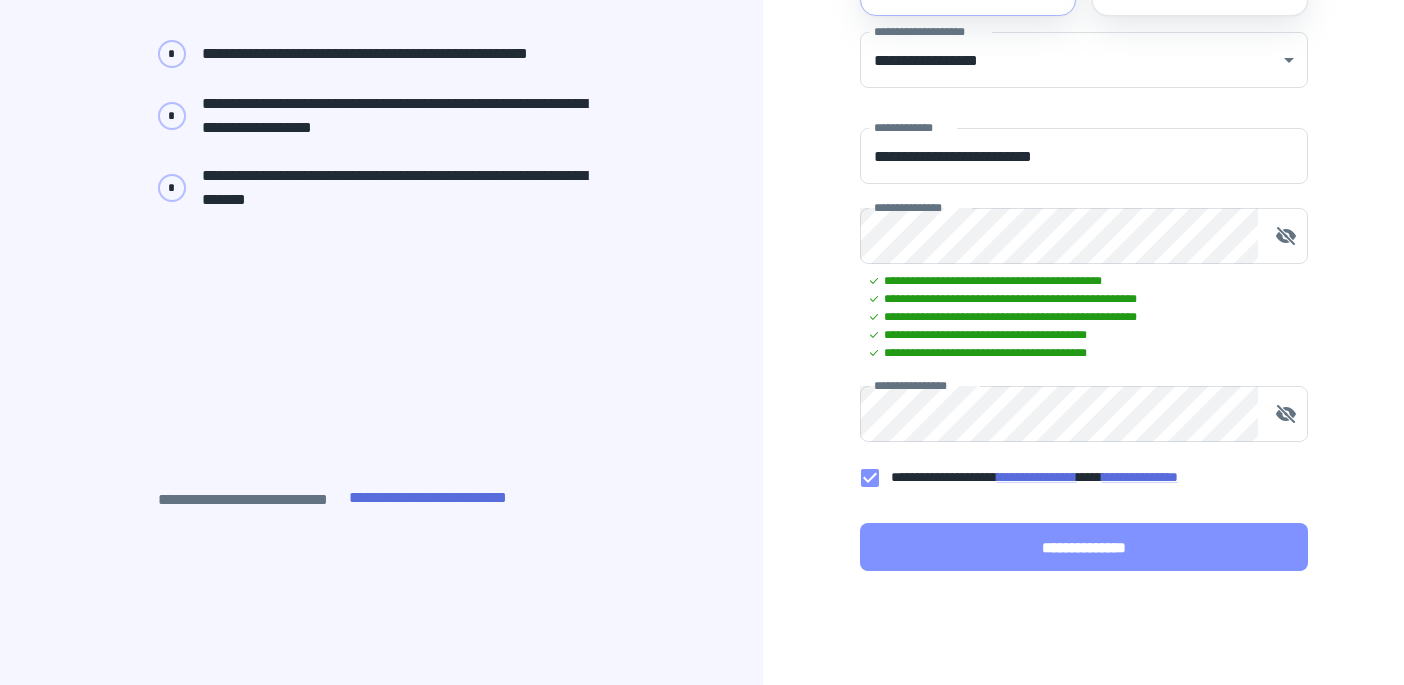 click on "**********" at bounding box center [1084, 547] 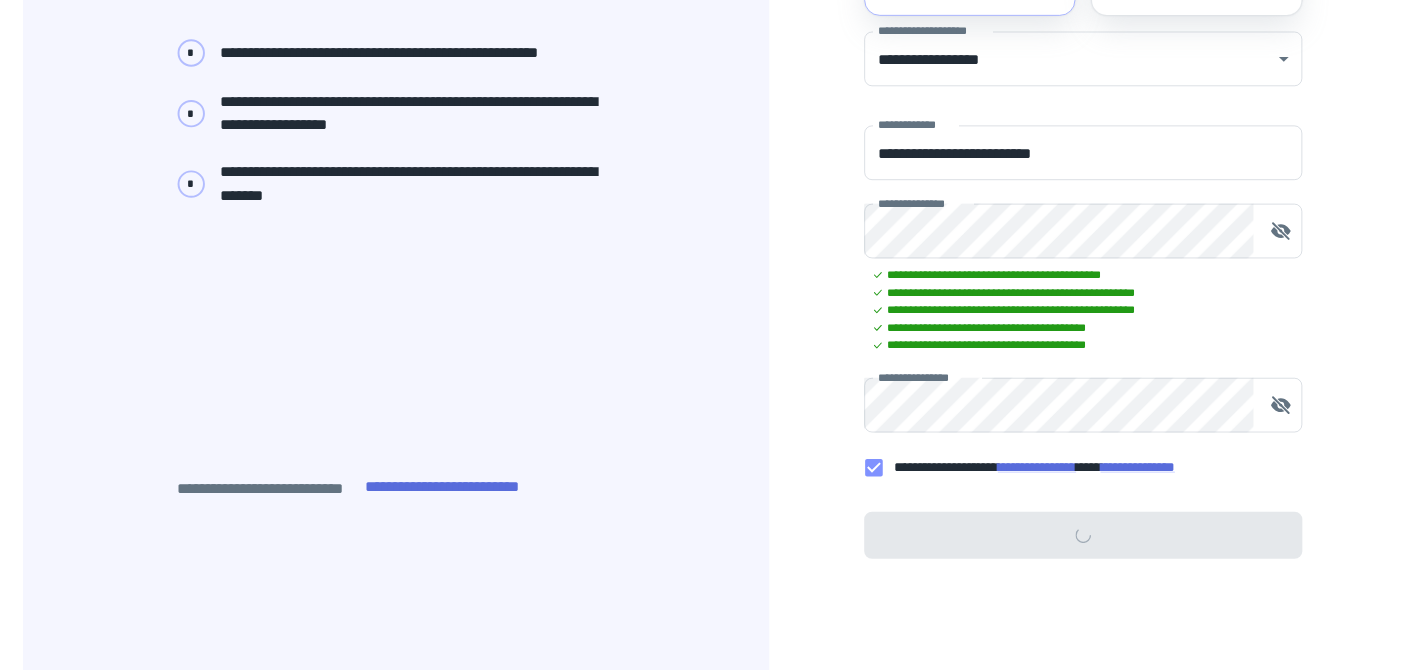 scroll, scrollTop: 0, scrollLeft: 0, axis: both 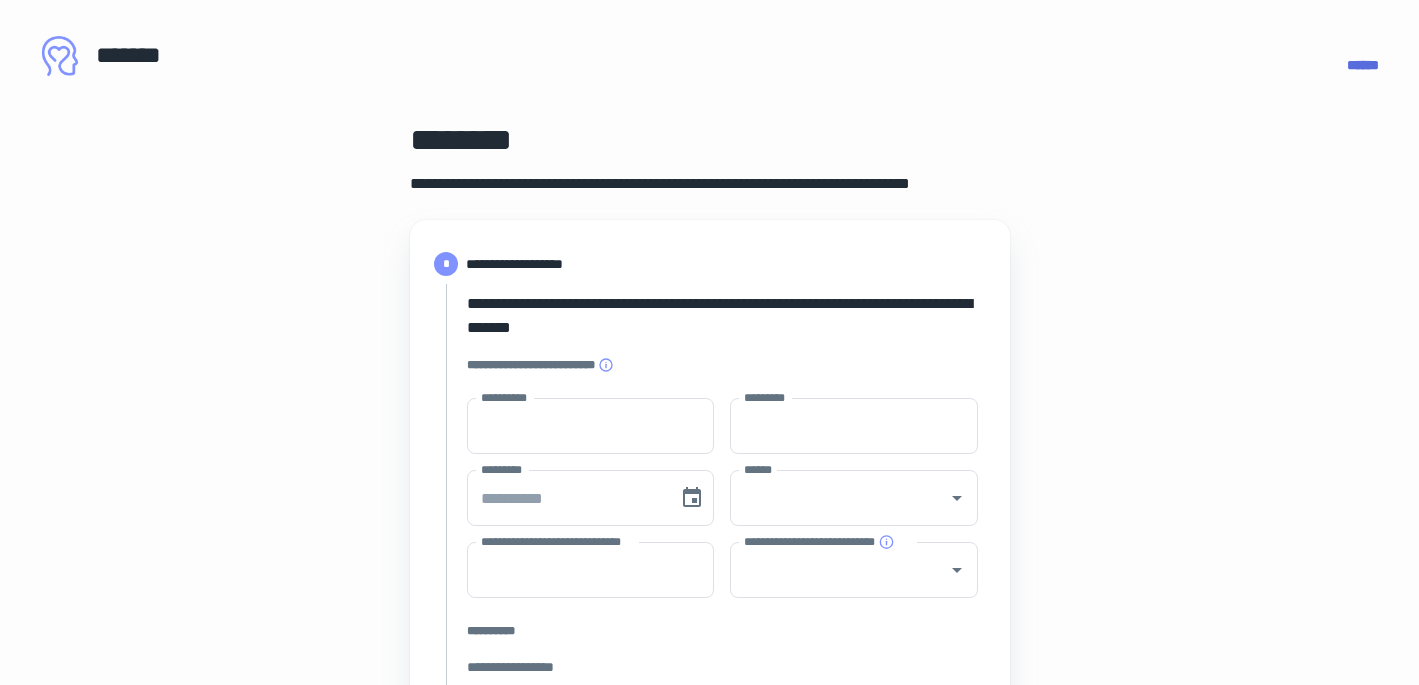 type on "****" 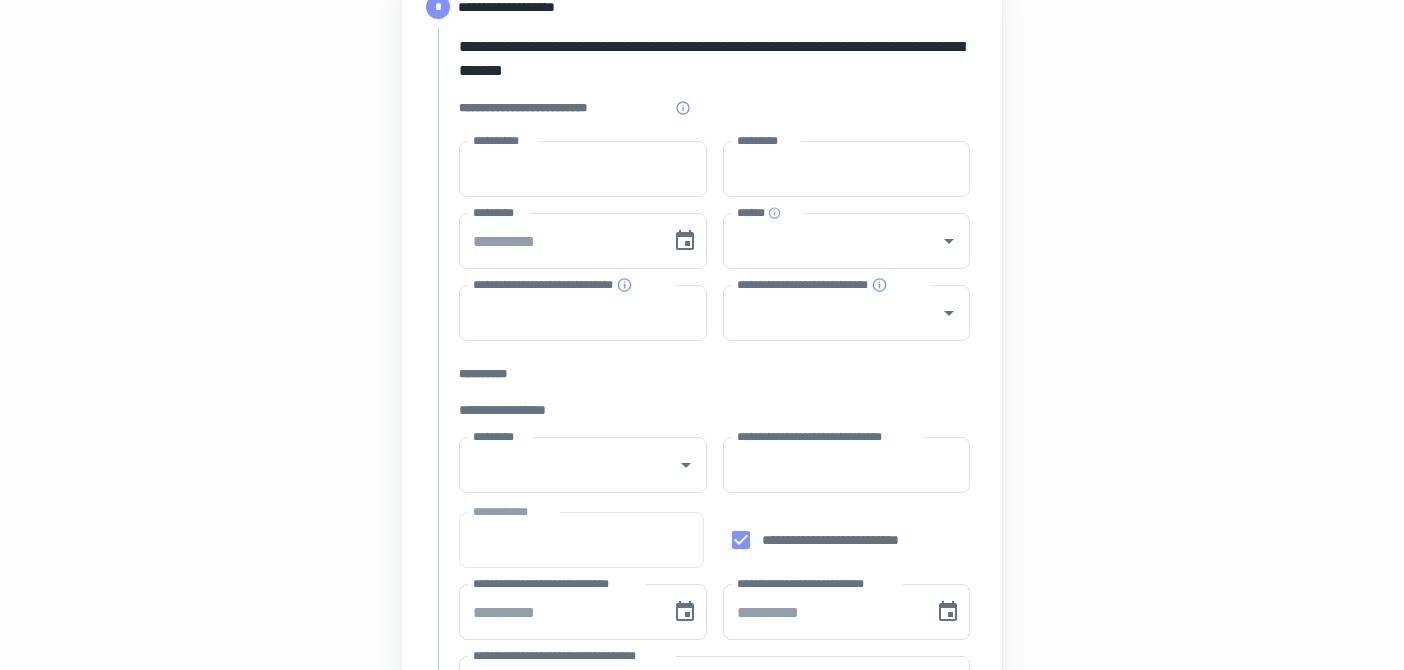 scroll, scrollTop: 190, scrollLeft: 0, axis: vertical 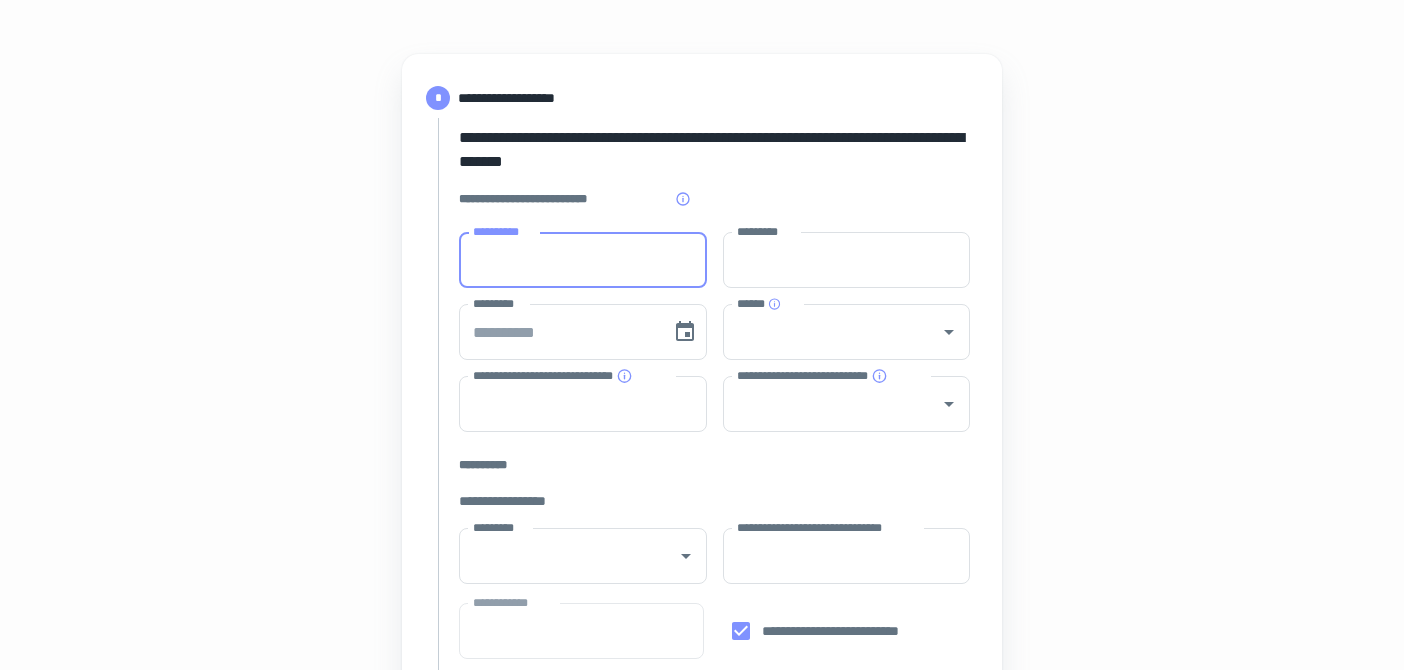 click on "**********" at bounding box center (583, 260) 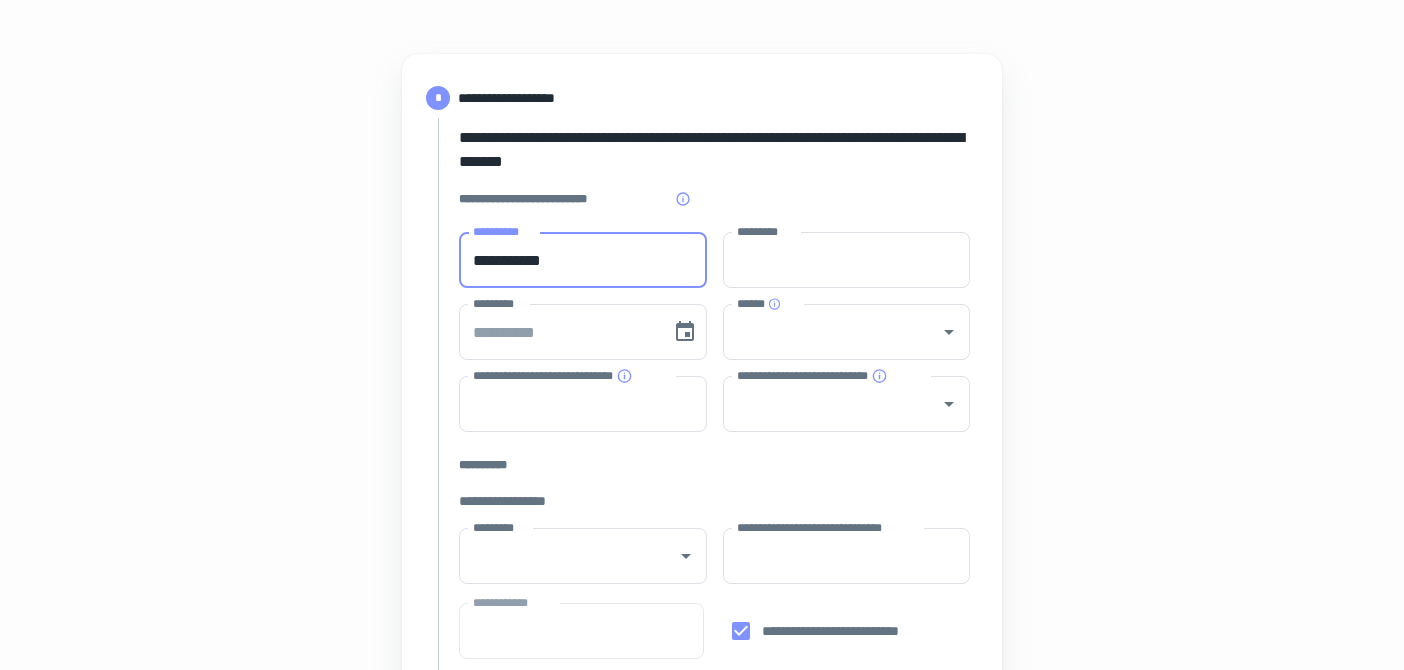 type on "**********" 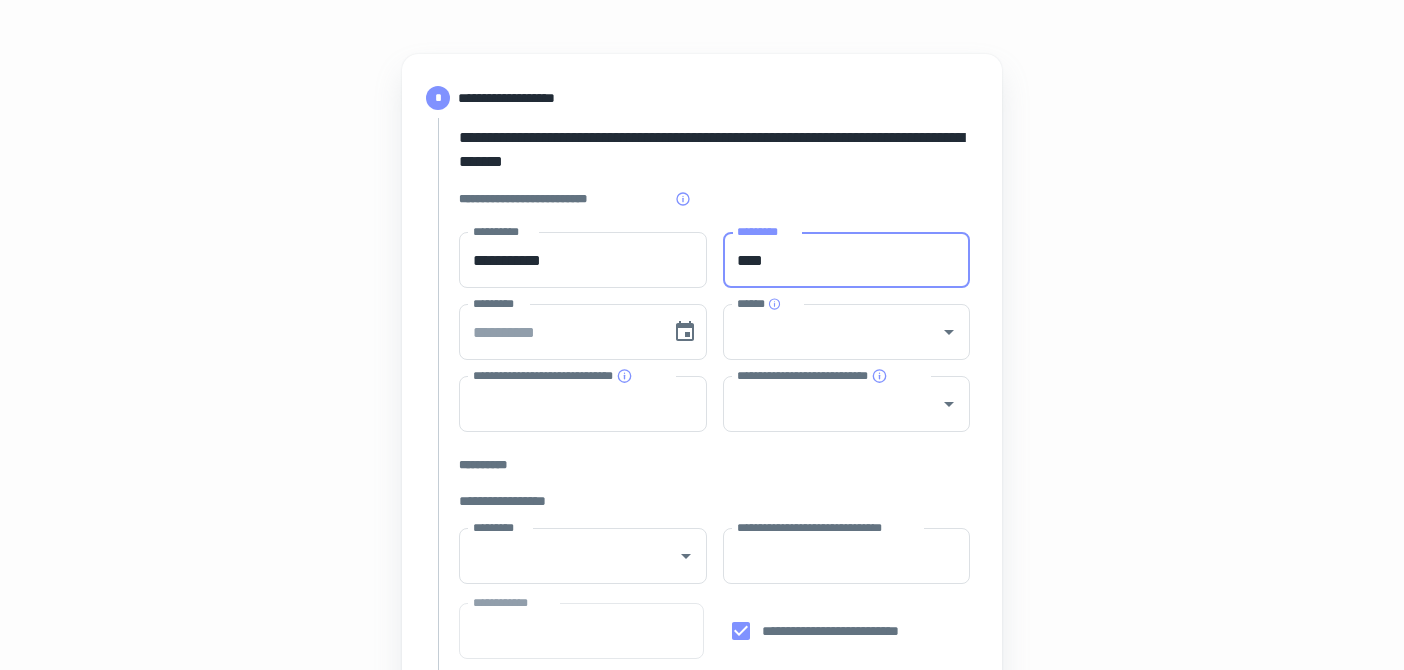 type on "****" 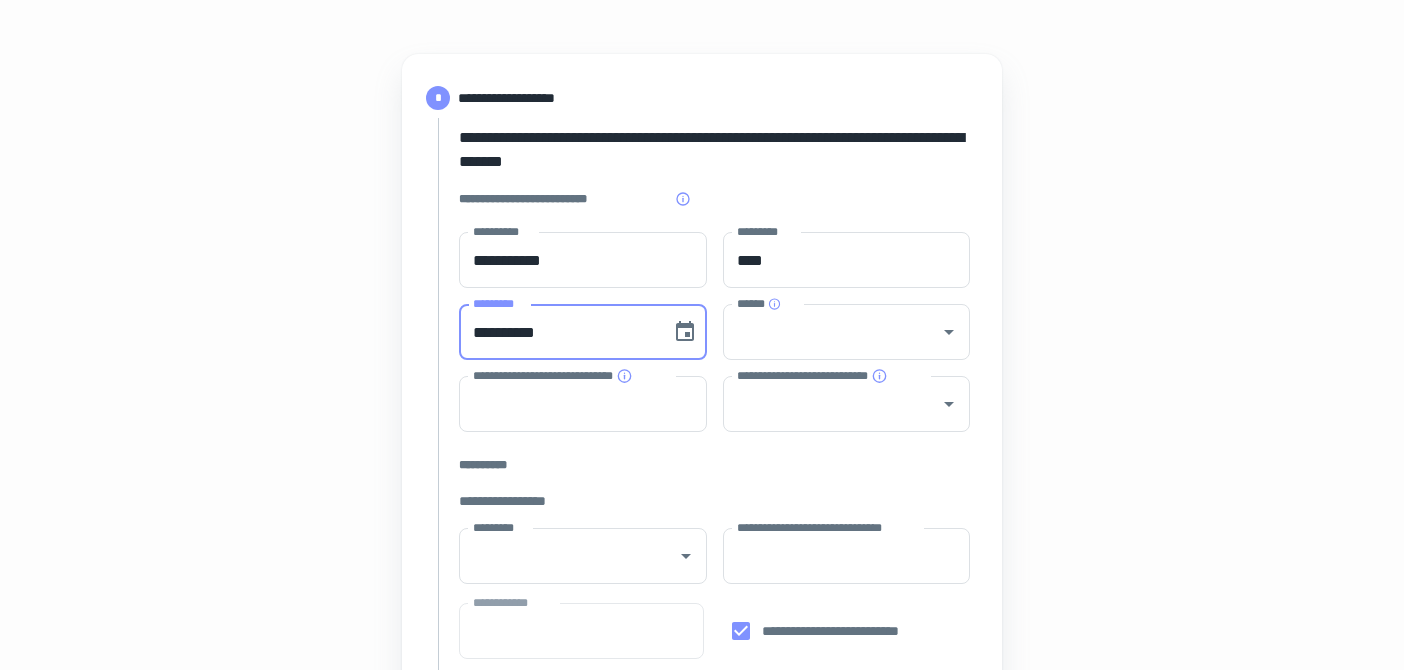 type on "**********" 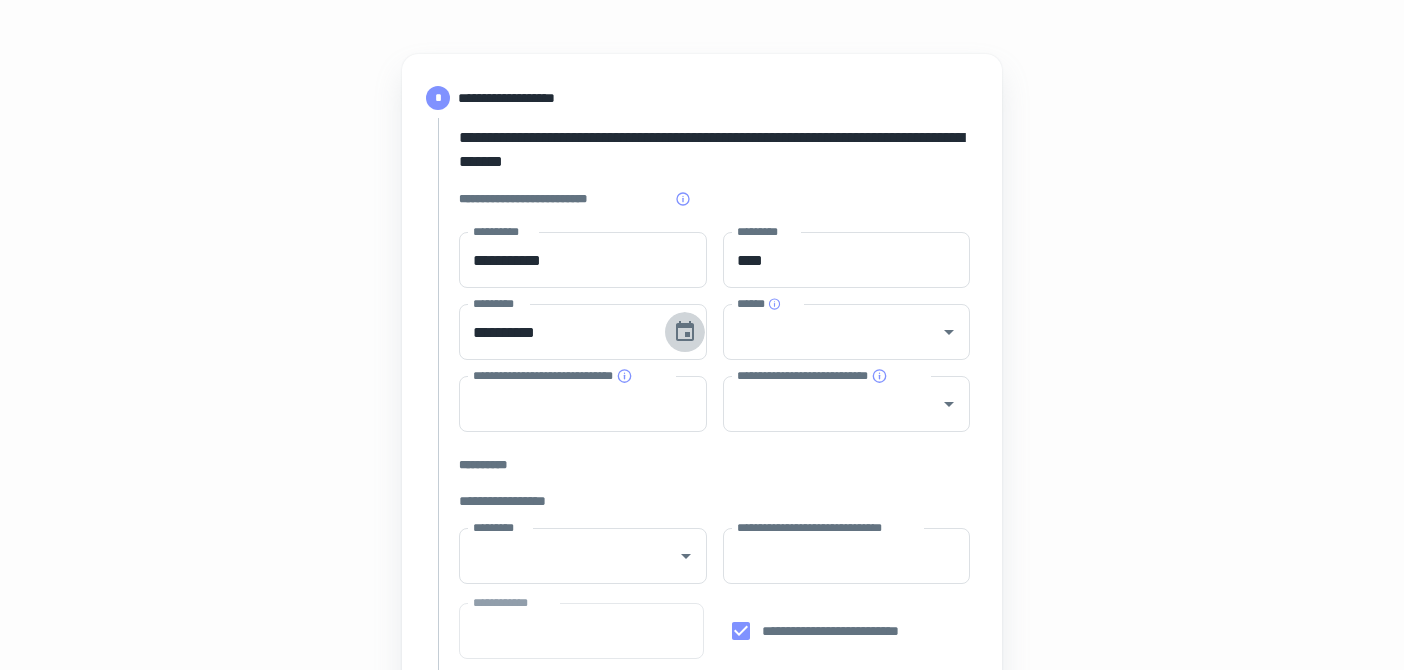 type 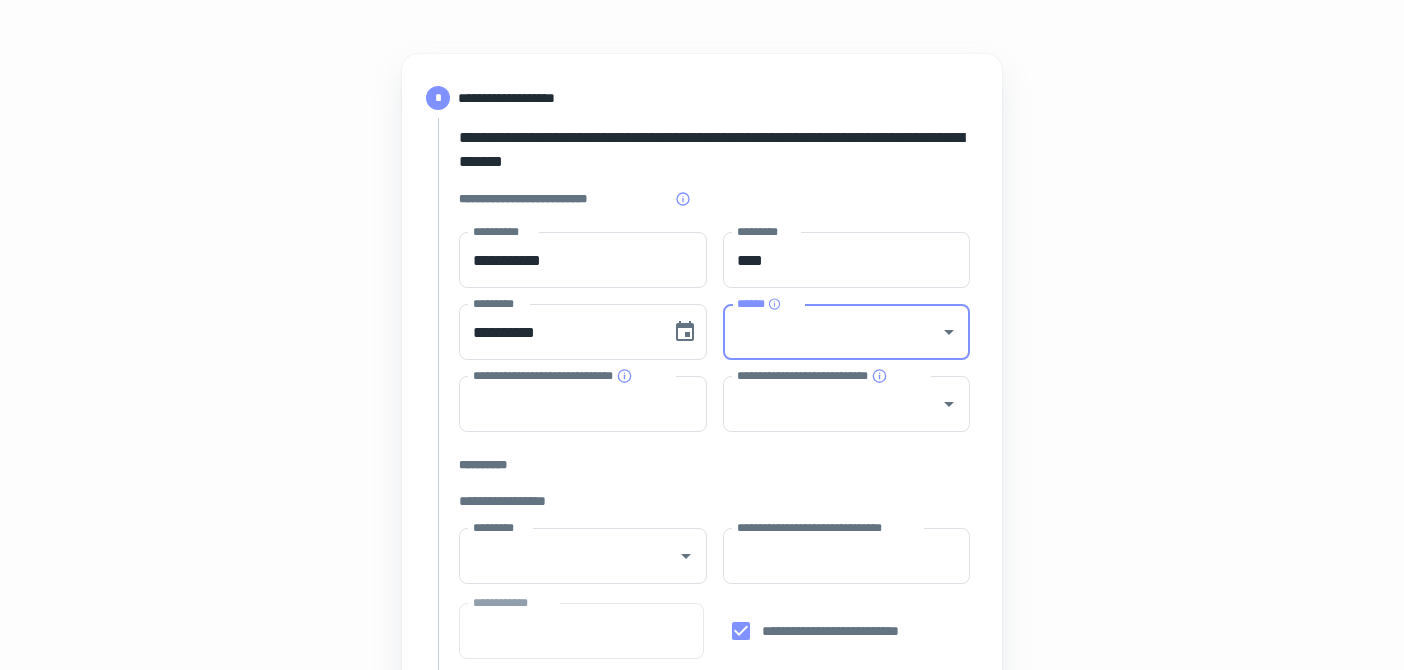 type on "*" 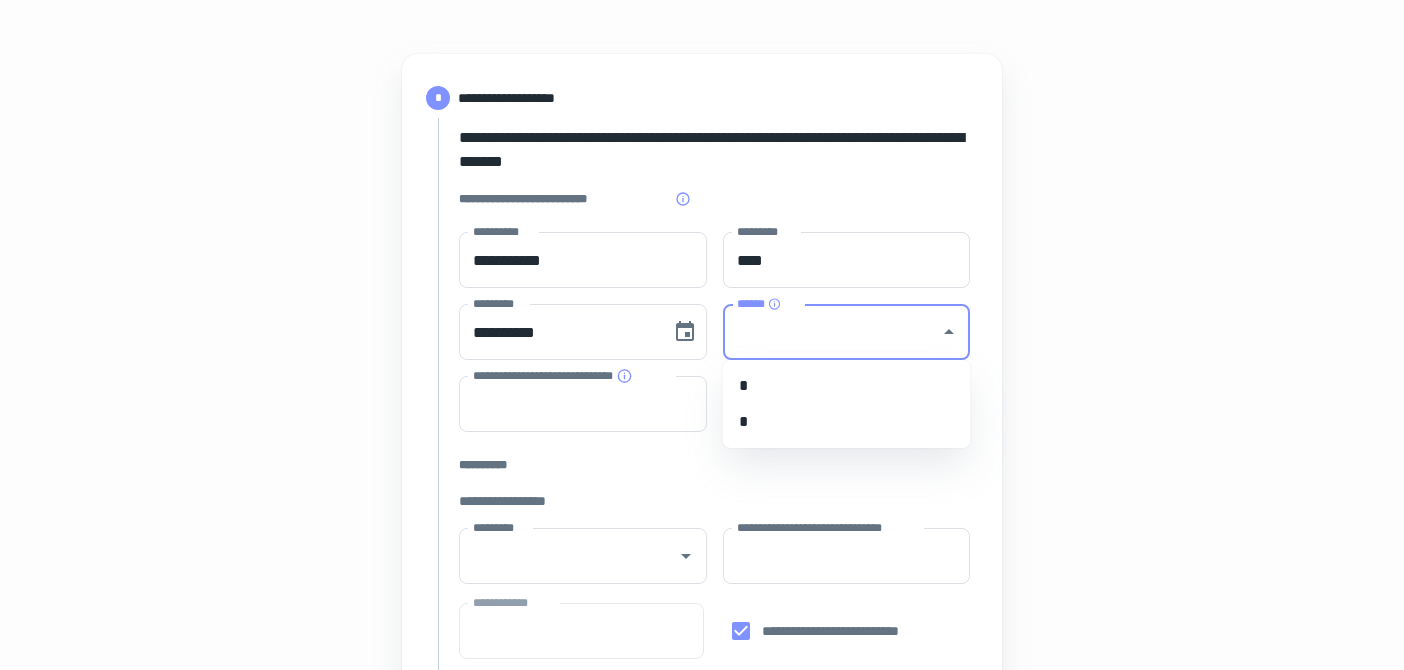 click on "*" at bounding box center (847, 386) 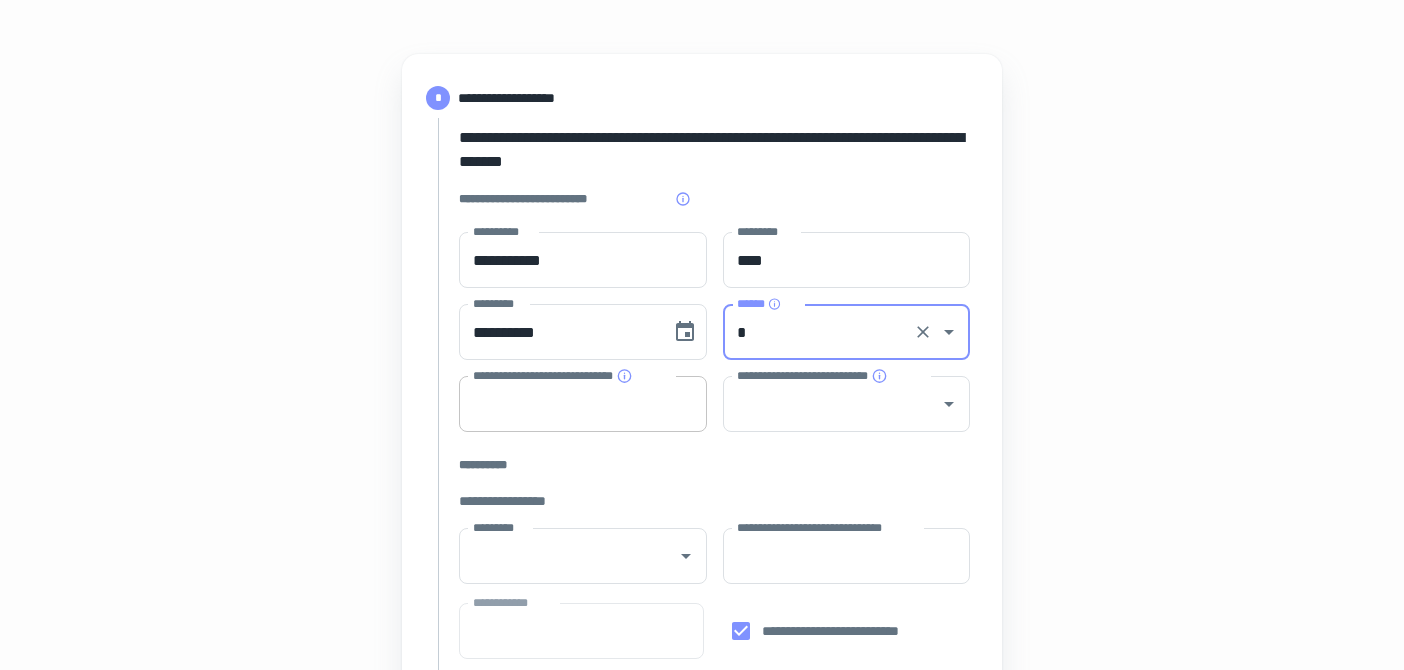 click on "**********" at bounding box center (583, 404) 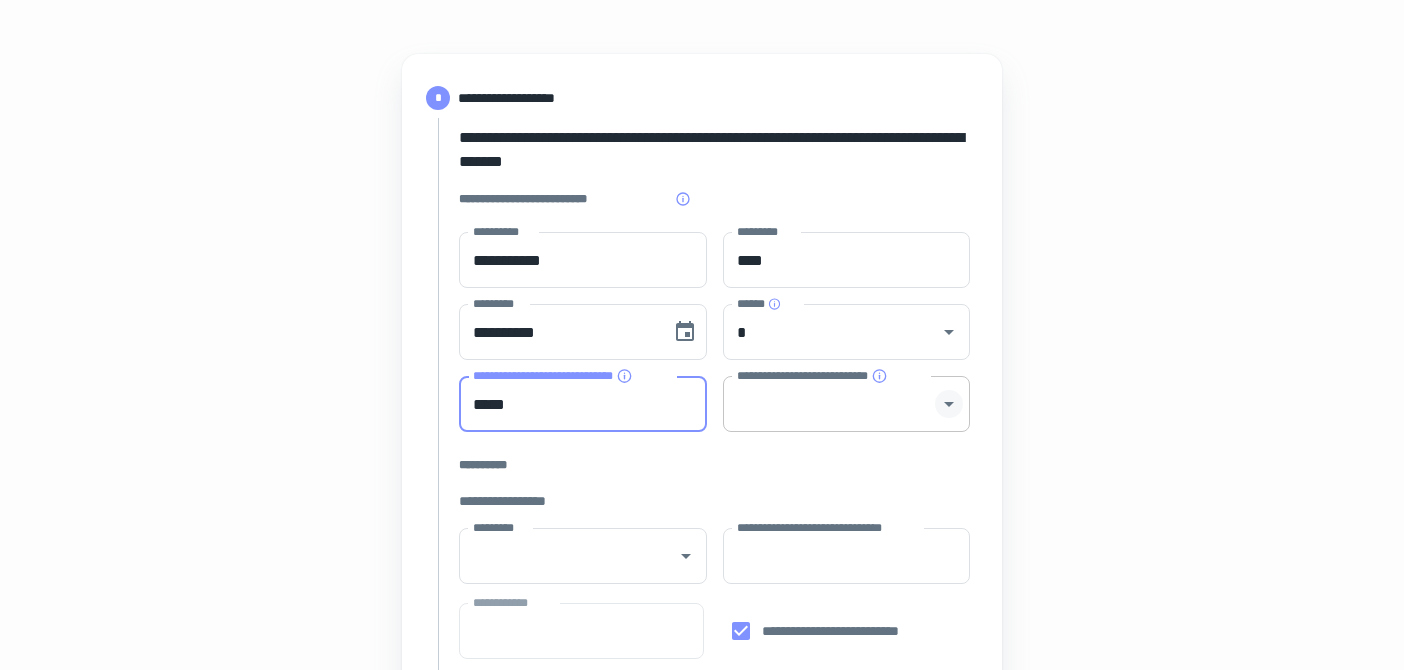 click 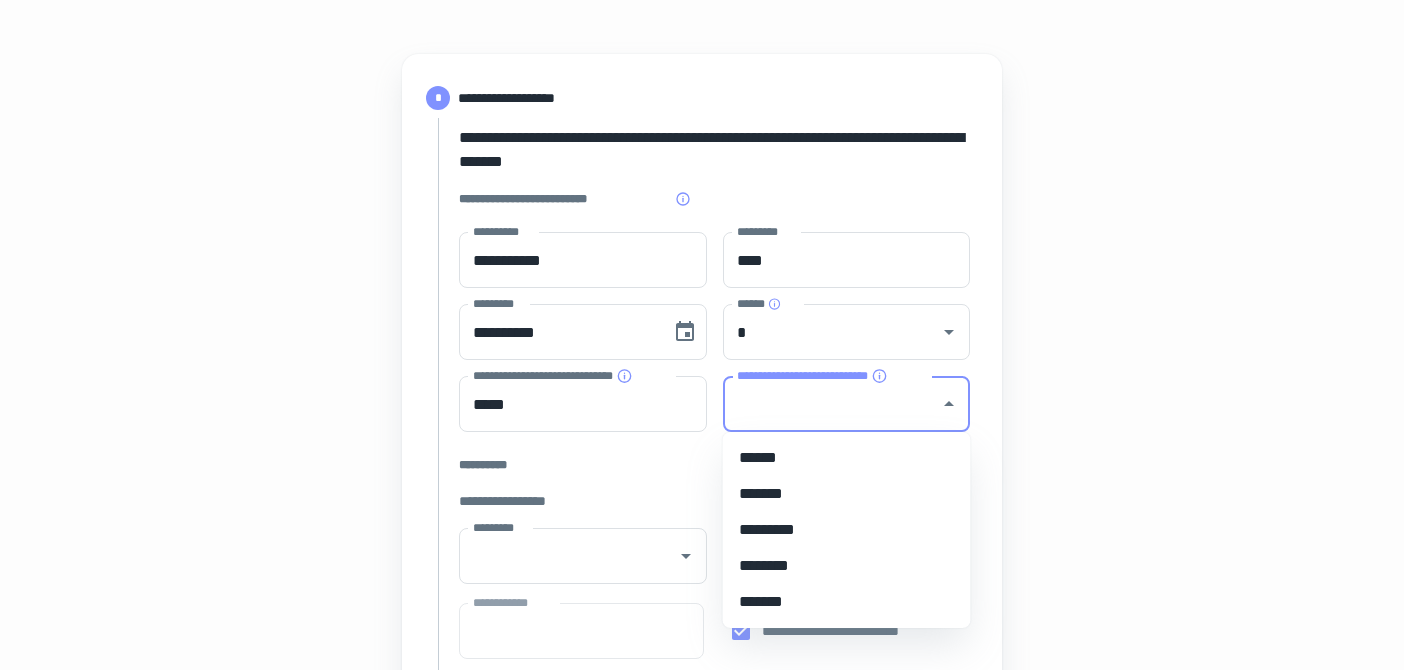 click on "******" at bounding box center (847, 458) 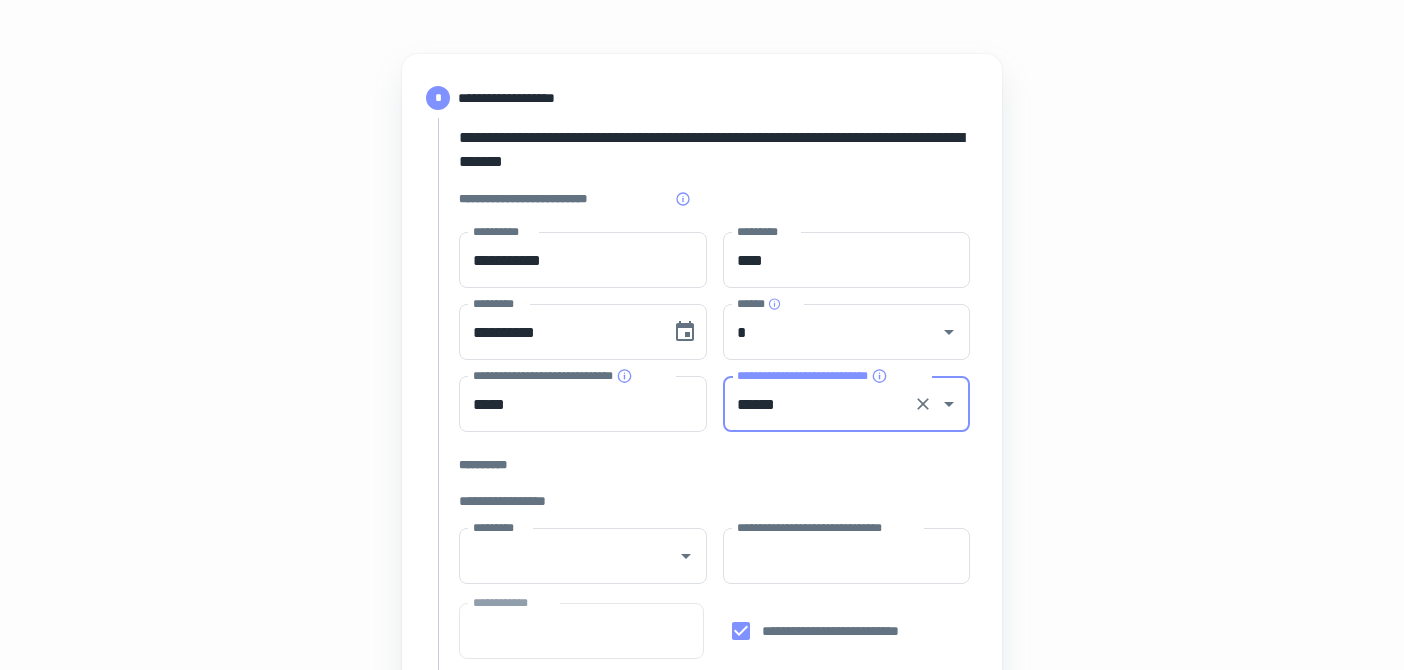 click on "**********" at bounding box center (702, 700) 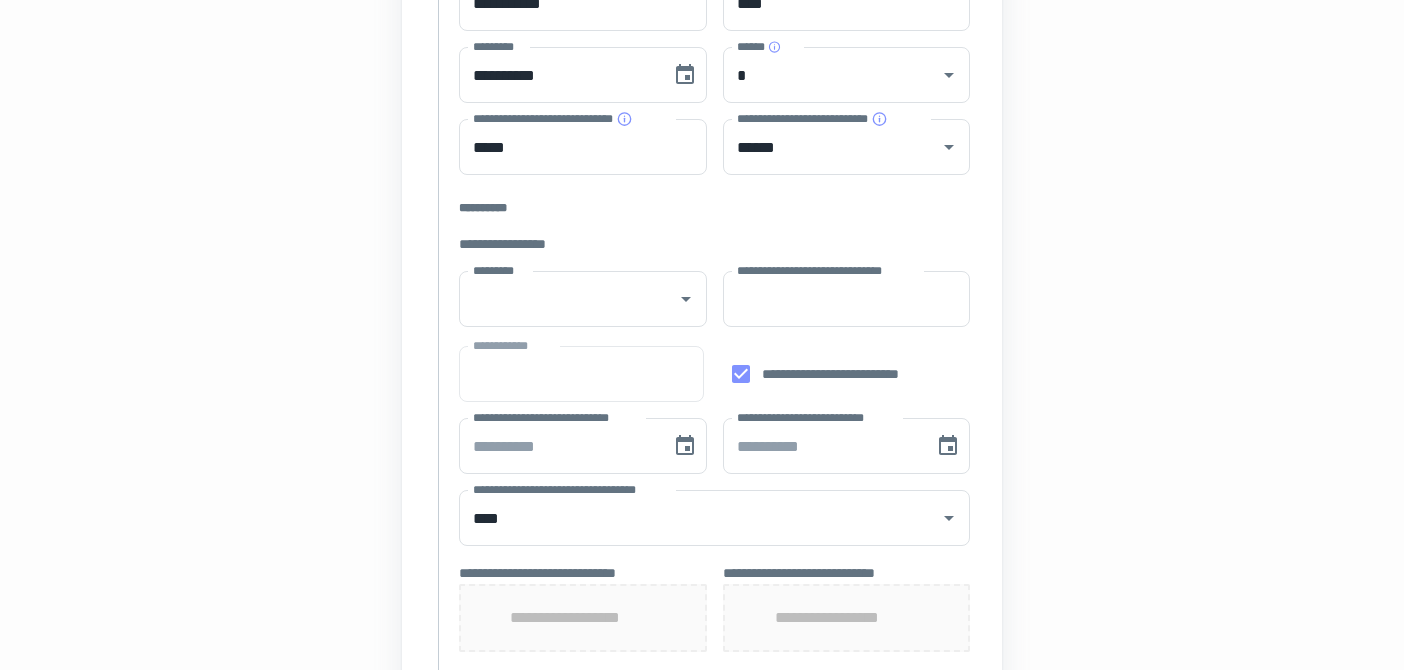 scroll, scrollTop: 452, scrollLeft: 0, axis: vertical 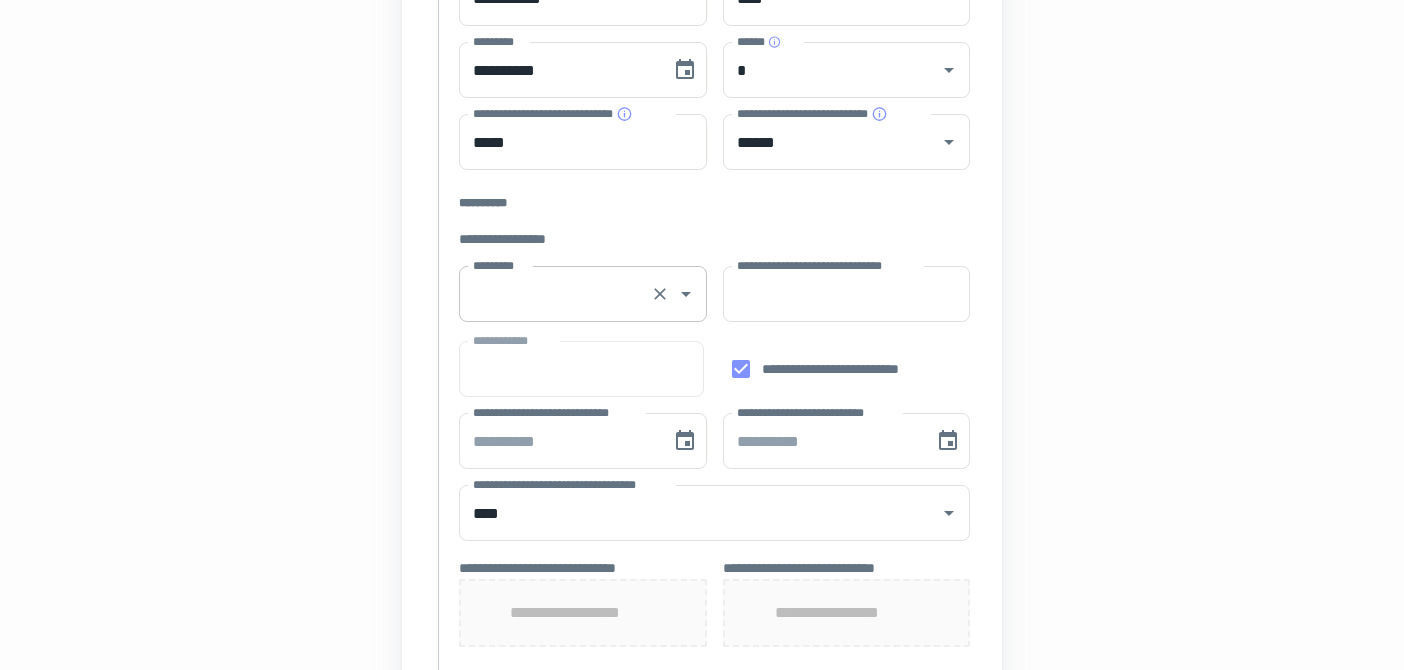 click on "*********" at bounding box center [555, 294] 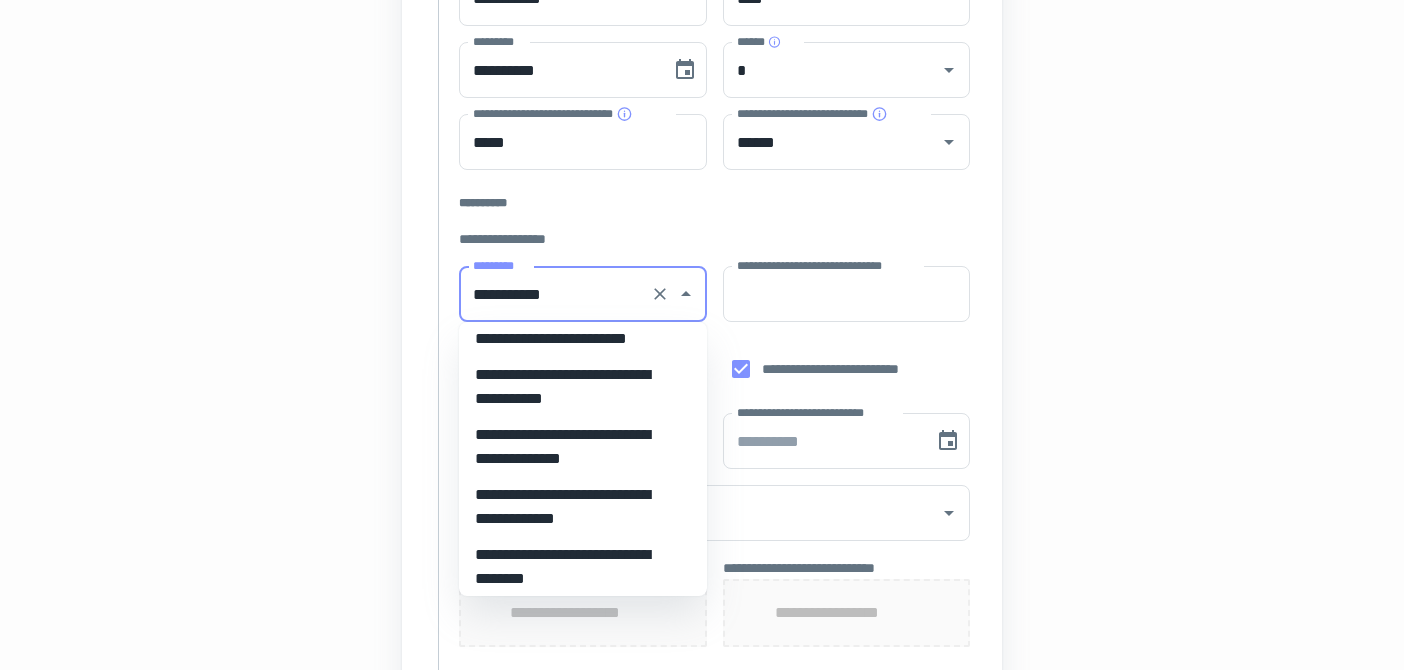 scroll, scrollTop: 393, scrollLeft: 0, axis: vertical 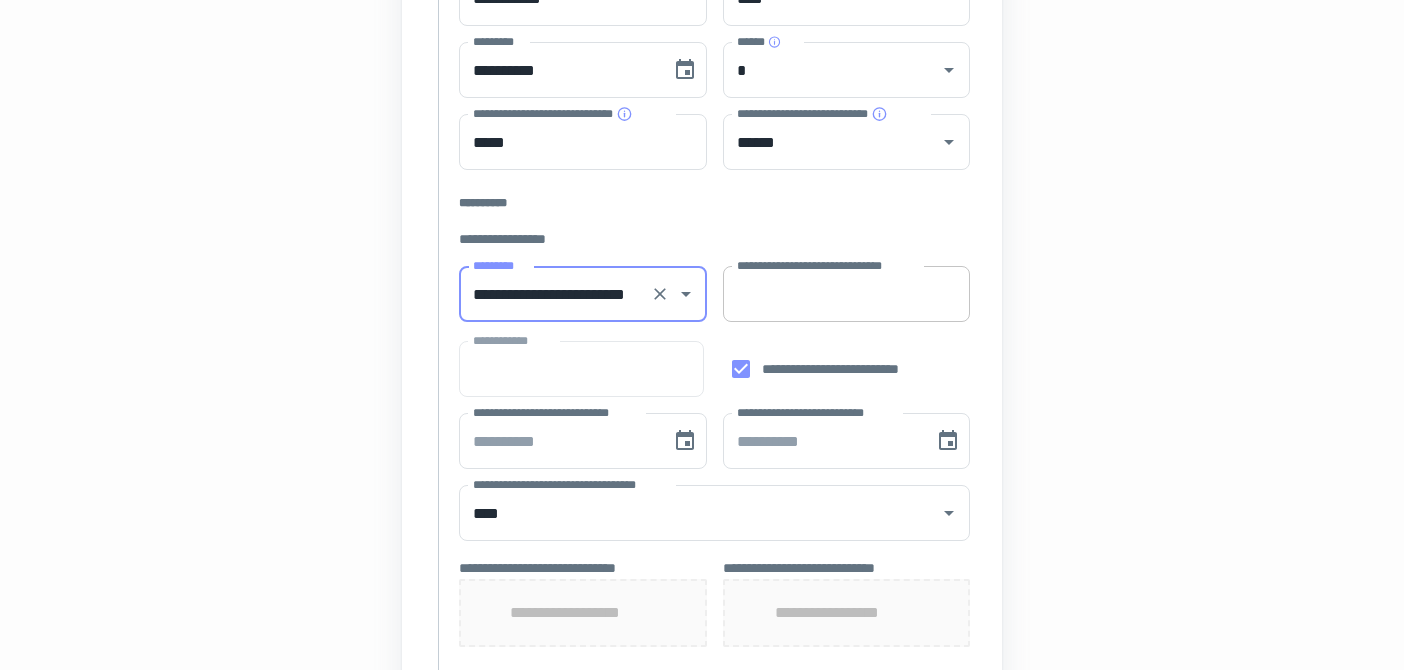 type on "**********" 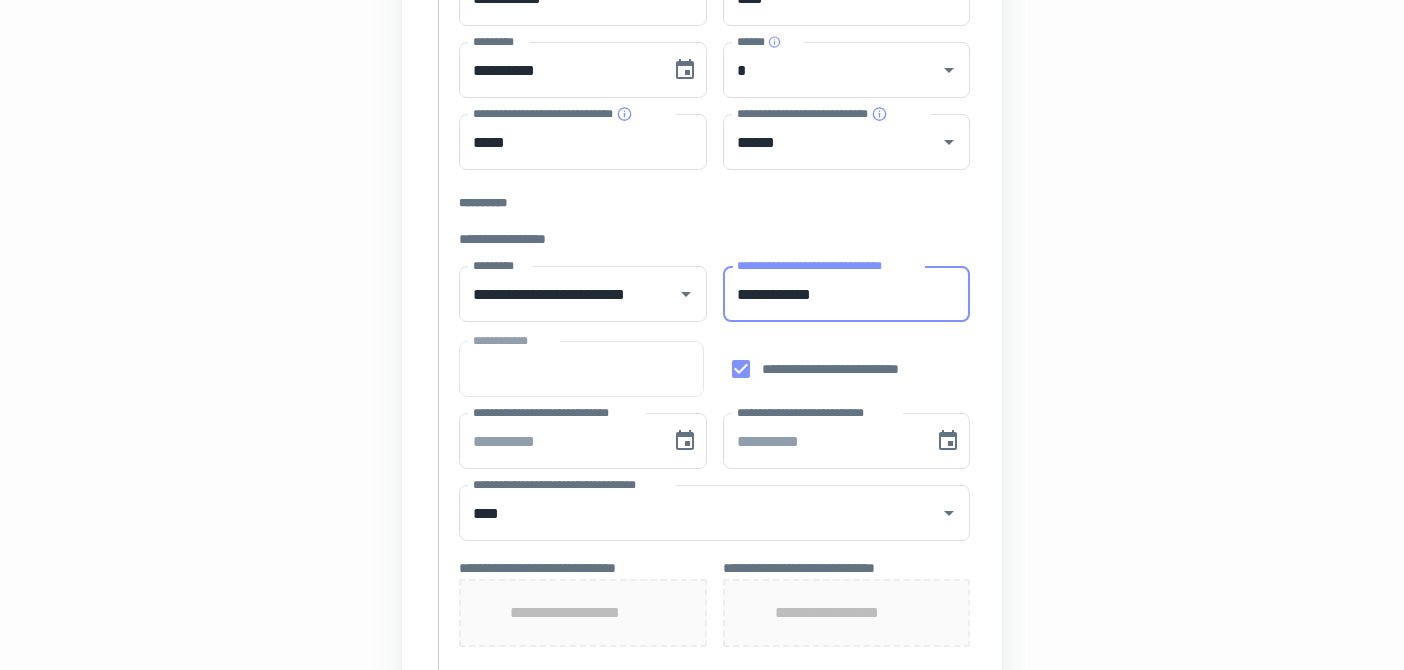 type on "**********" 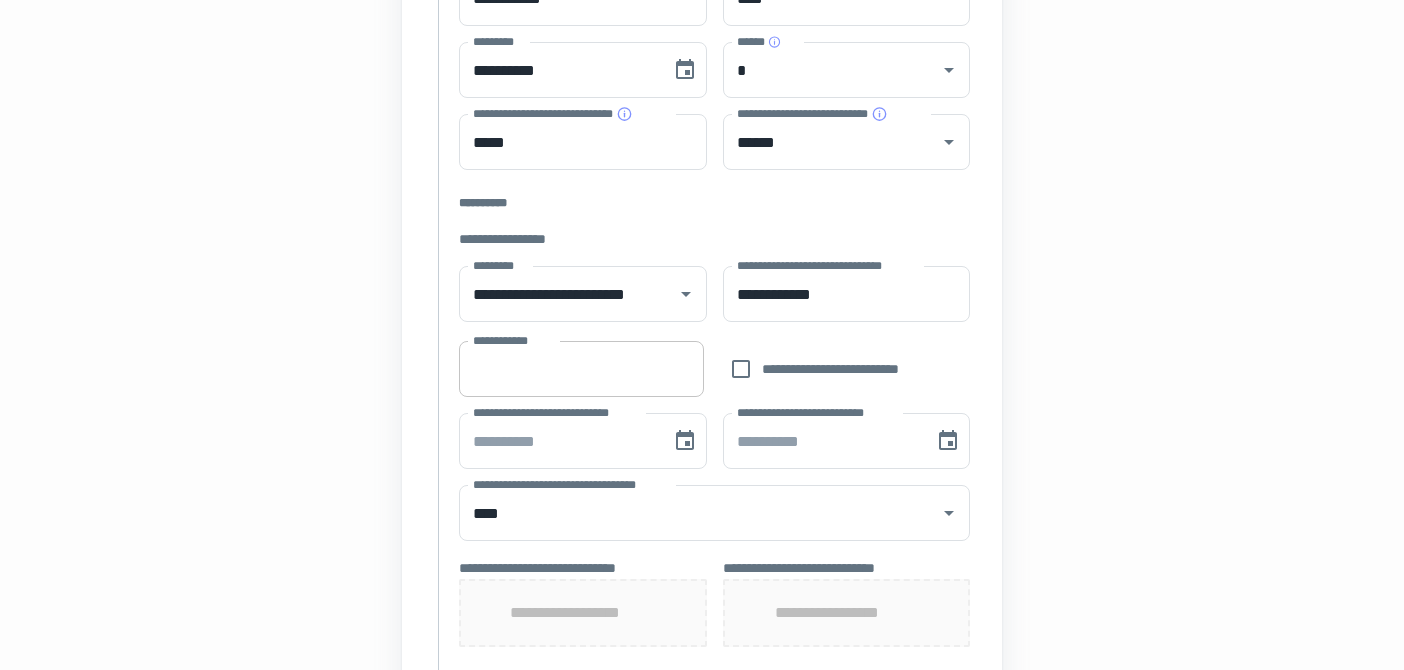 click on "**********" at bounding box center [581, 369] 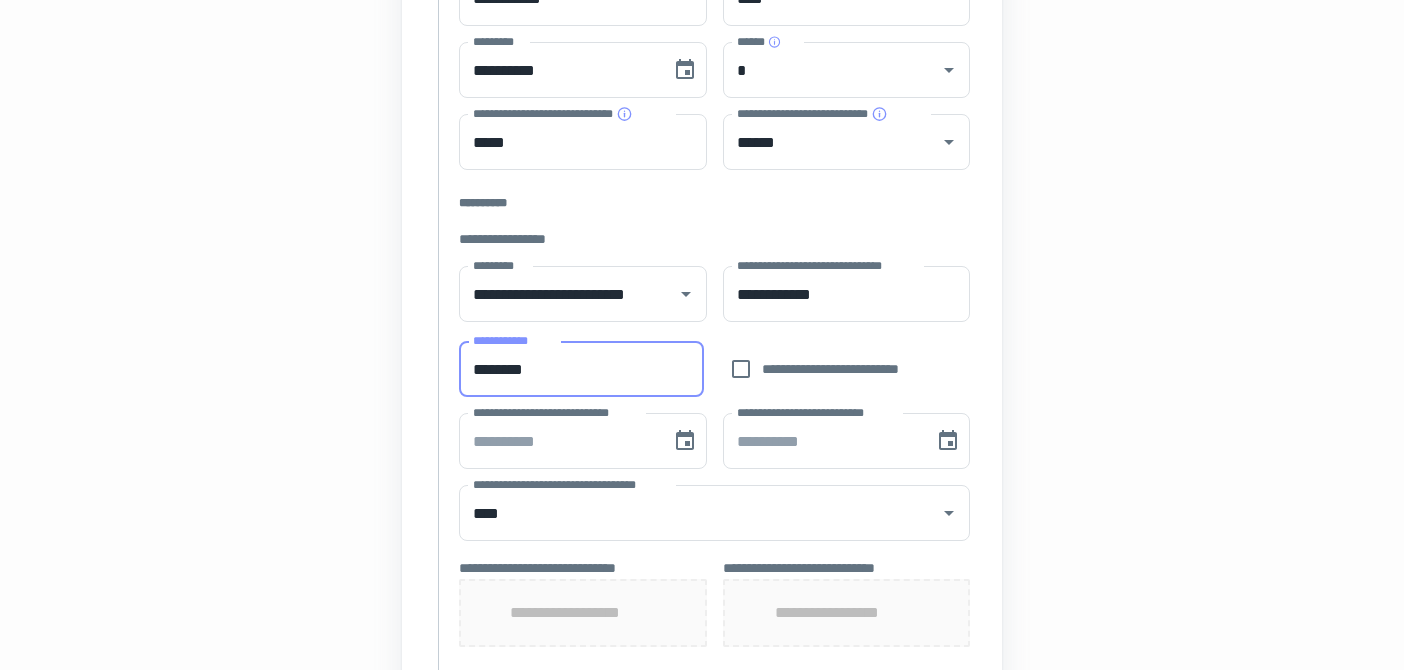 type on "********" 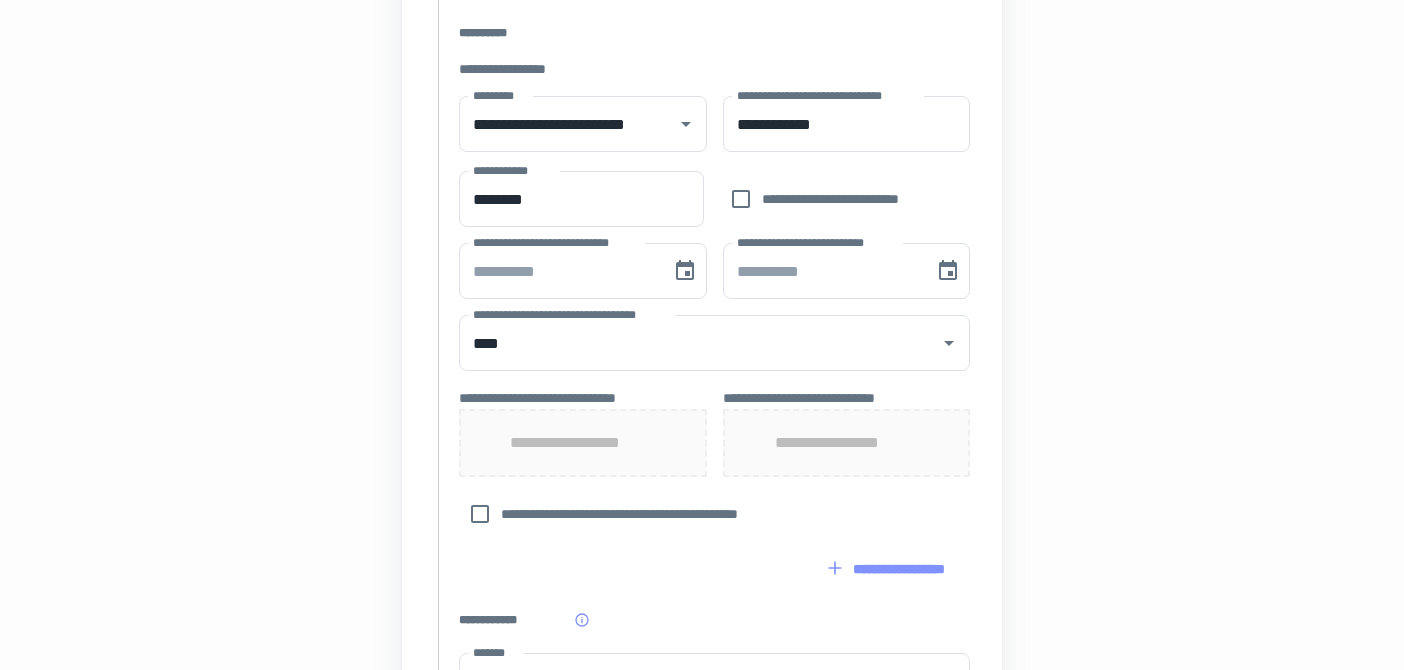 scroll, scrollTop: 628, scrollLeft: 0, axis: vertical 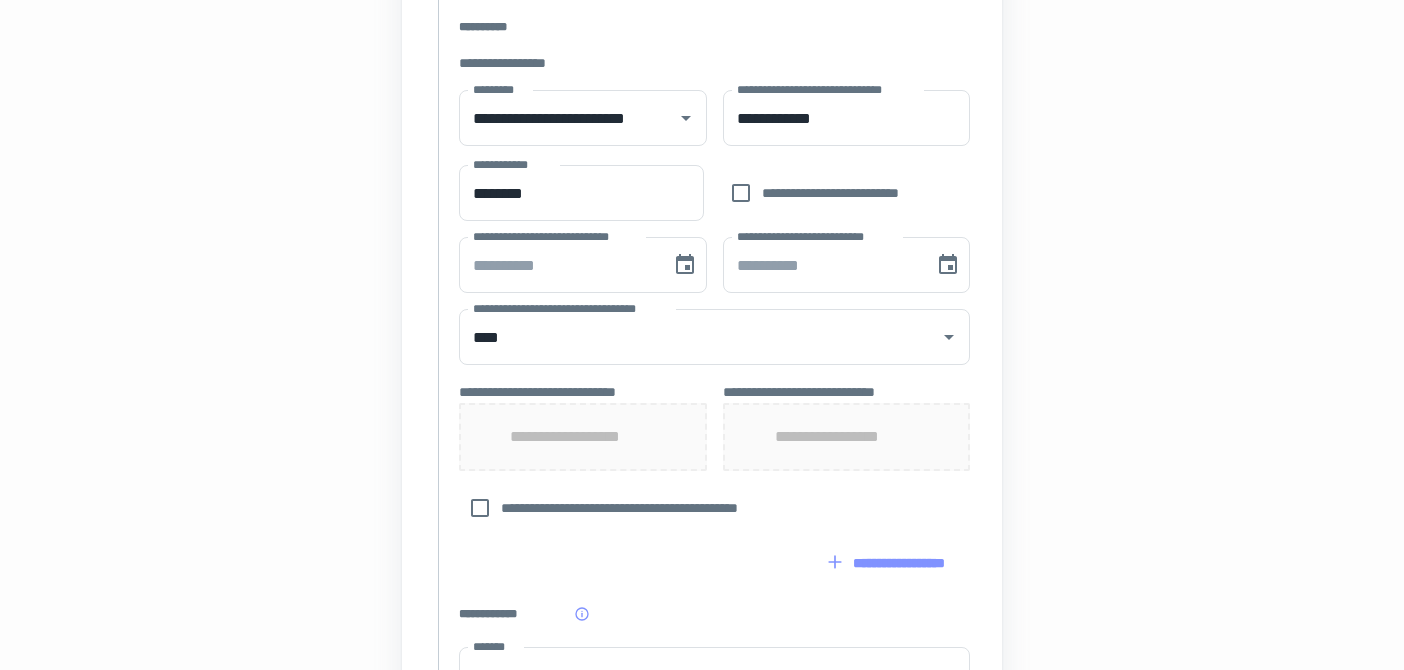 click on "**********" at bounding box center (702, 262) 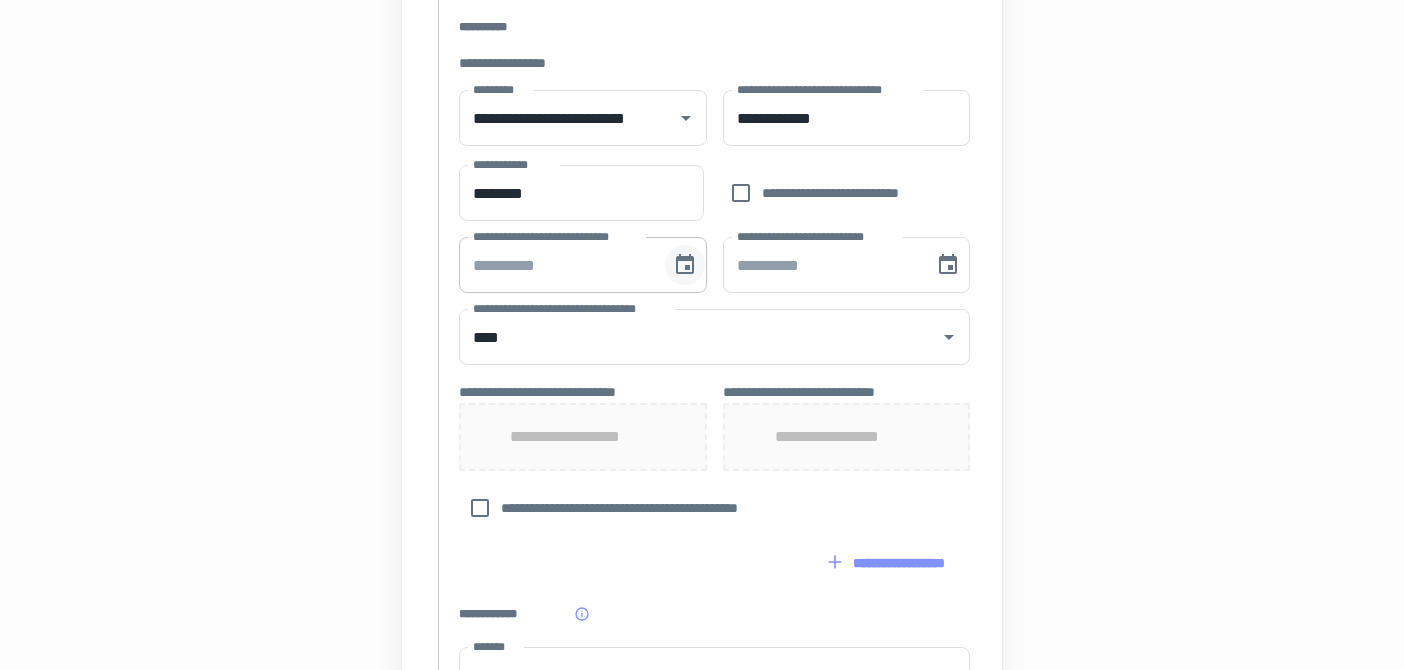 click 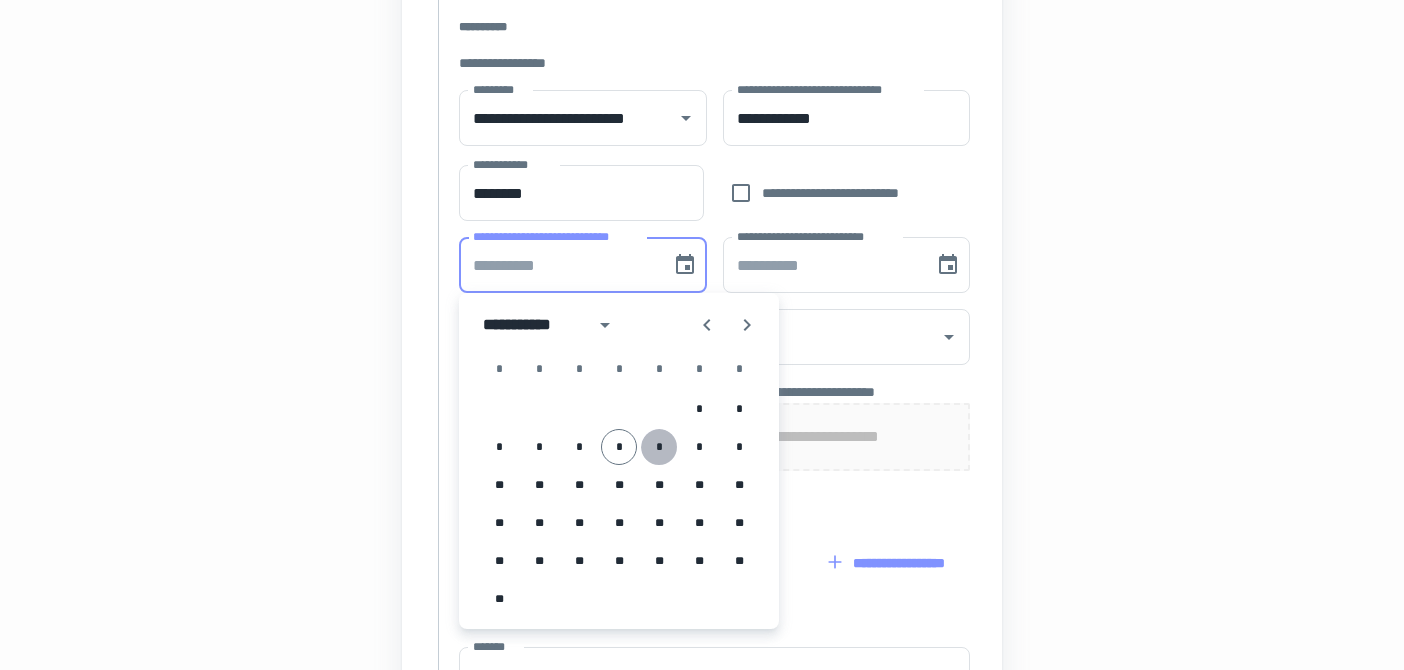click on "*" at bounding box center [659, 447] 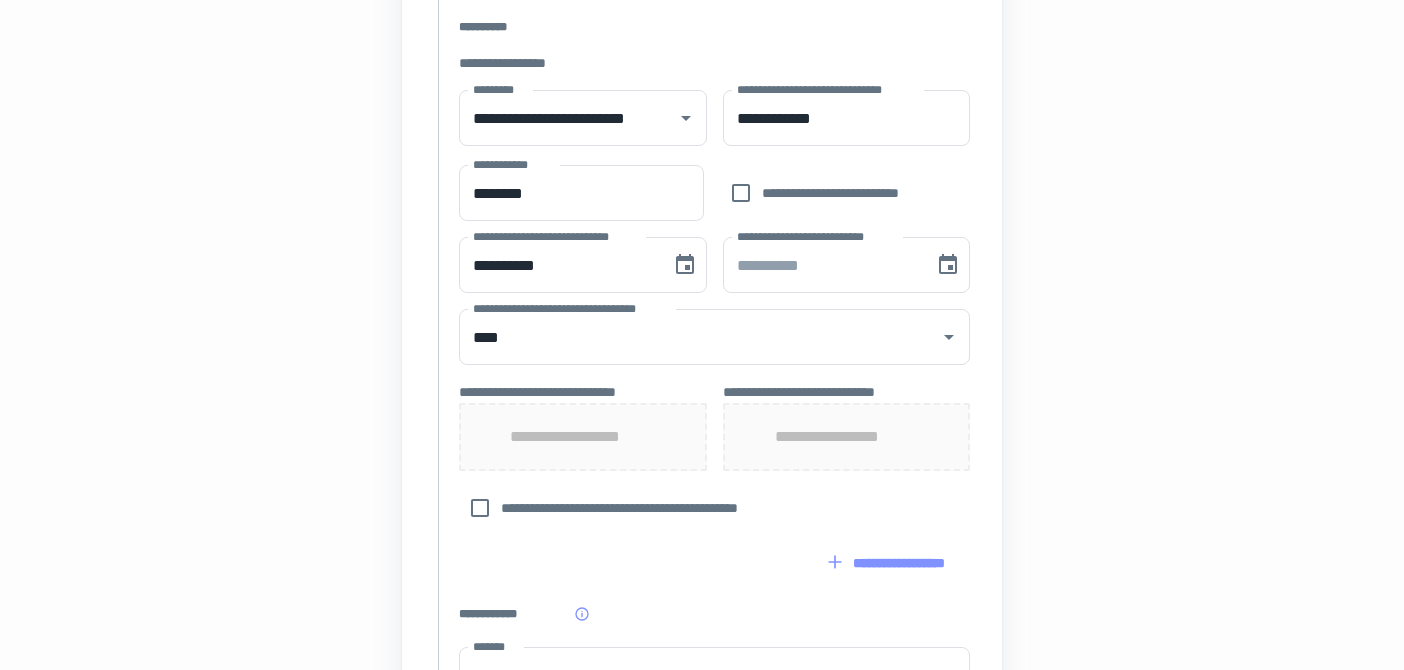 click on "**********" at bounding box center [702, 262] 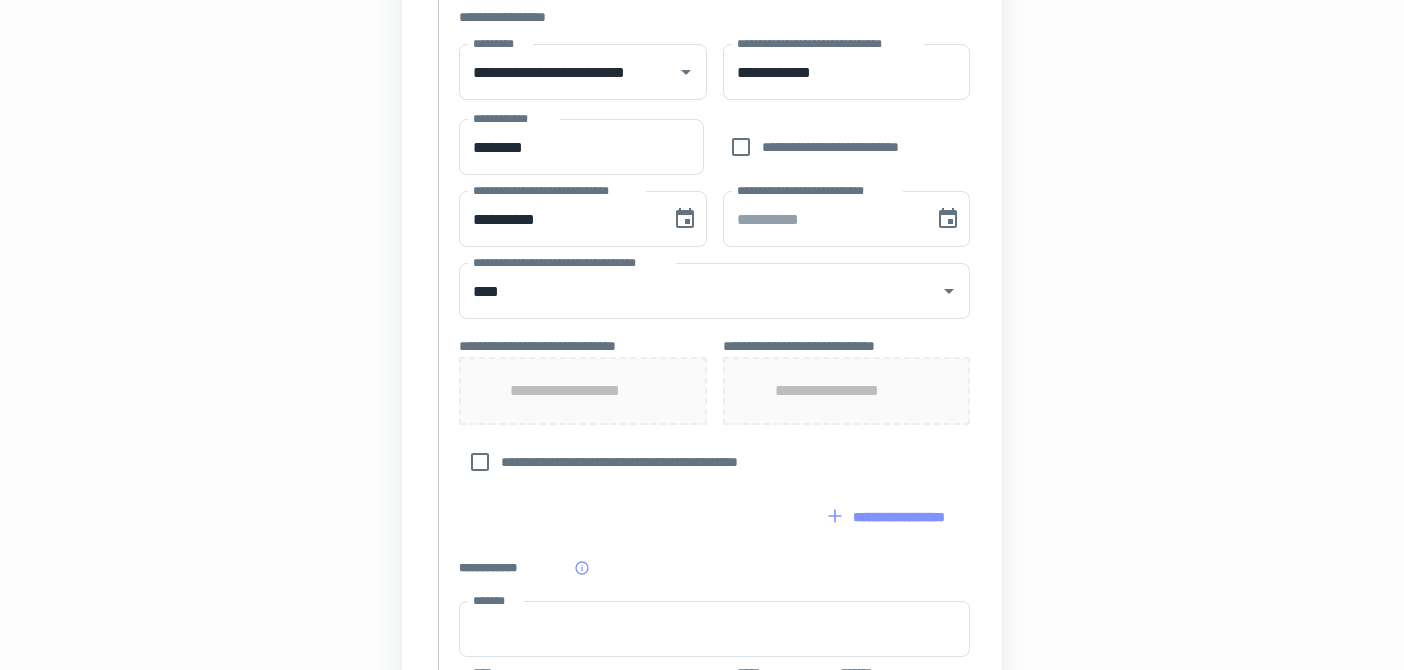 scroll, scrollTop: 684, scrollLeft: 0, axis: vertical 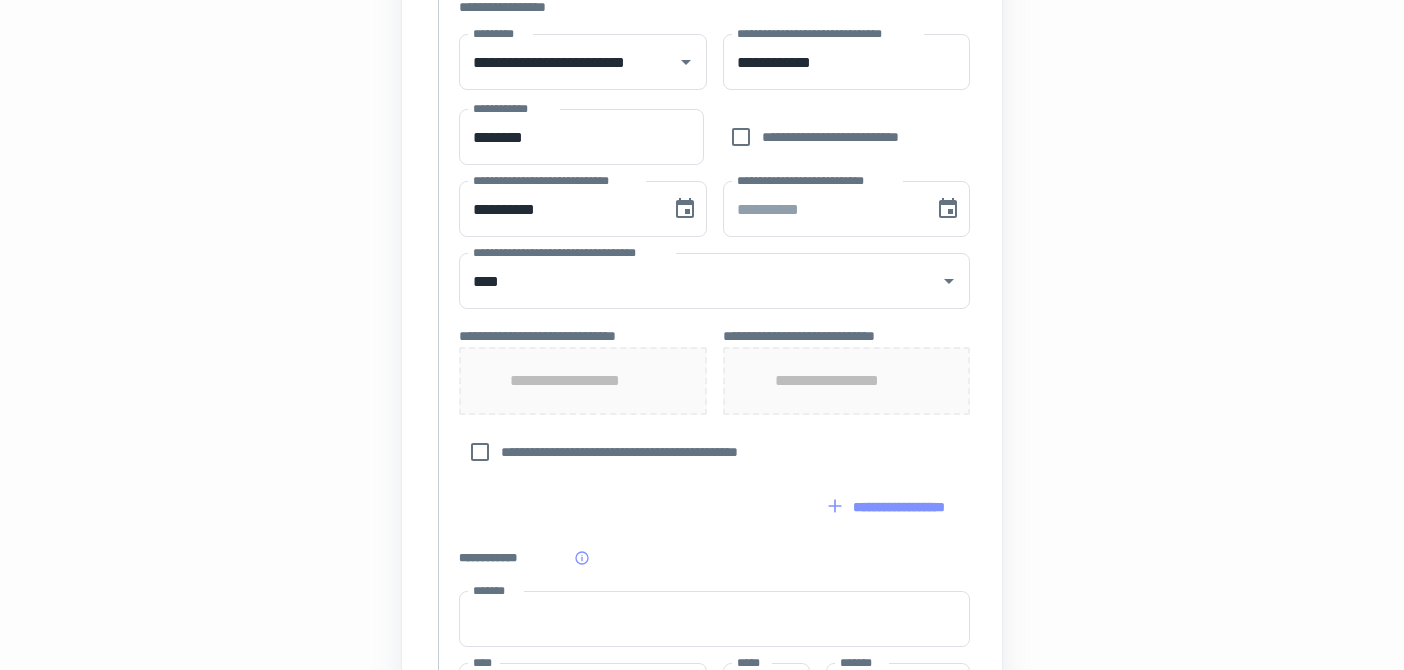 click on "**********" at bounding box center (702, 206) 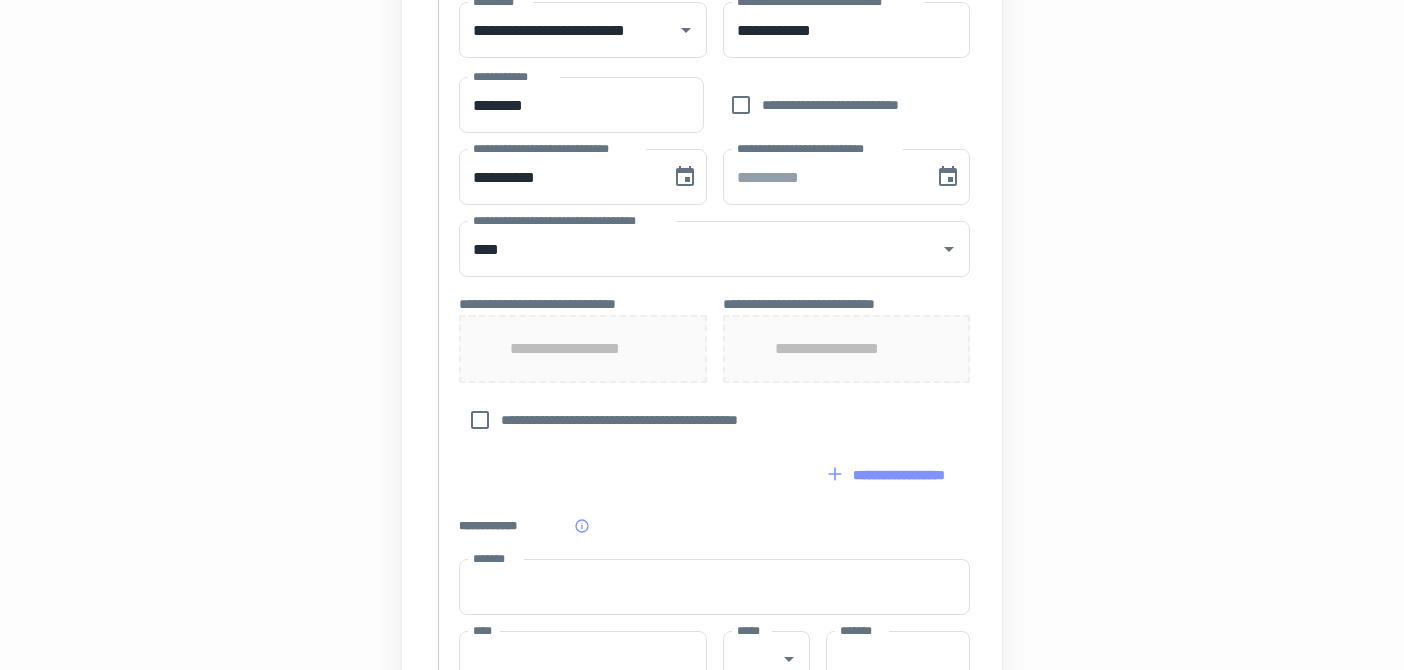 scroll, scrollTop: 716, scrollLeft: 0, axis: vertical 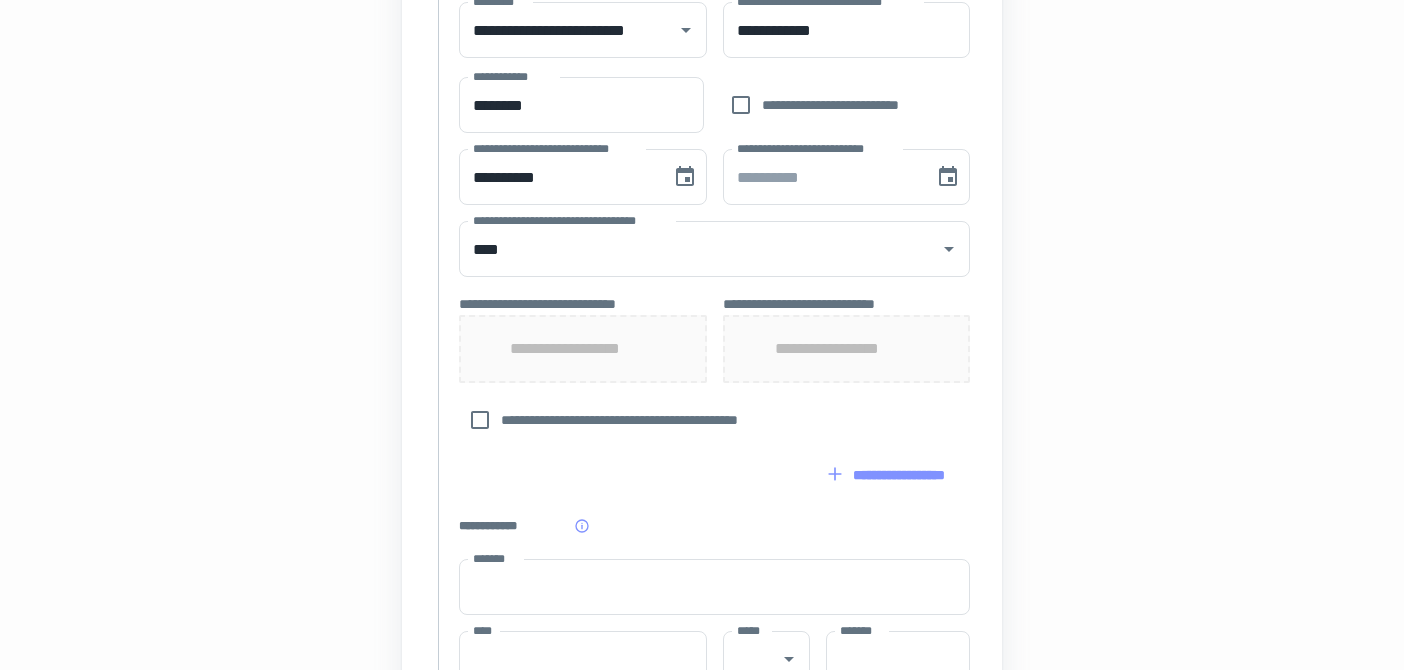 click on "**********" at bounding box center [702, 174] 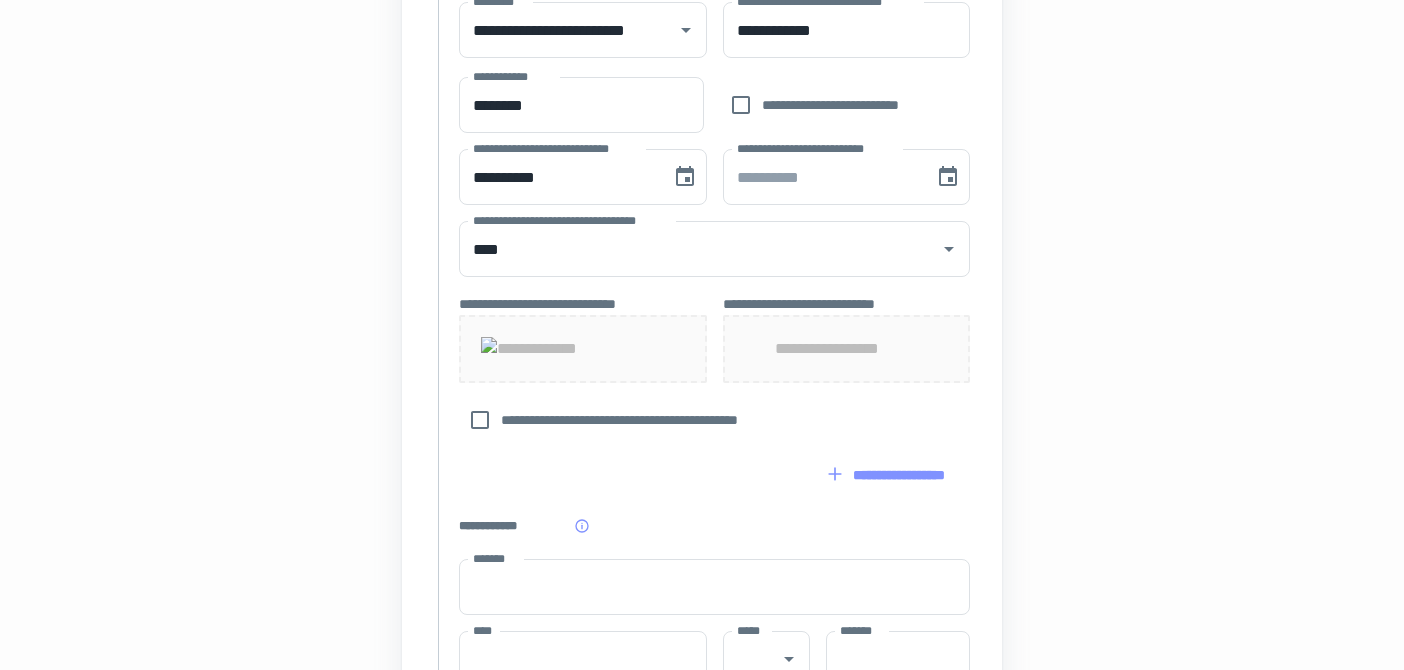 click on "**********" at bounding box center [846, 349] 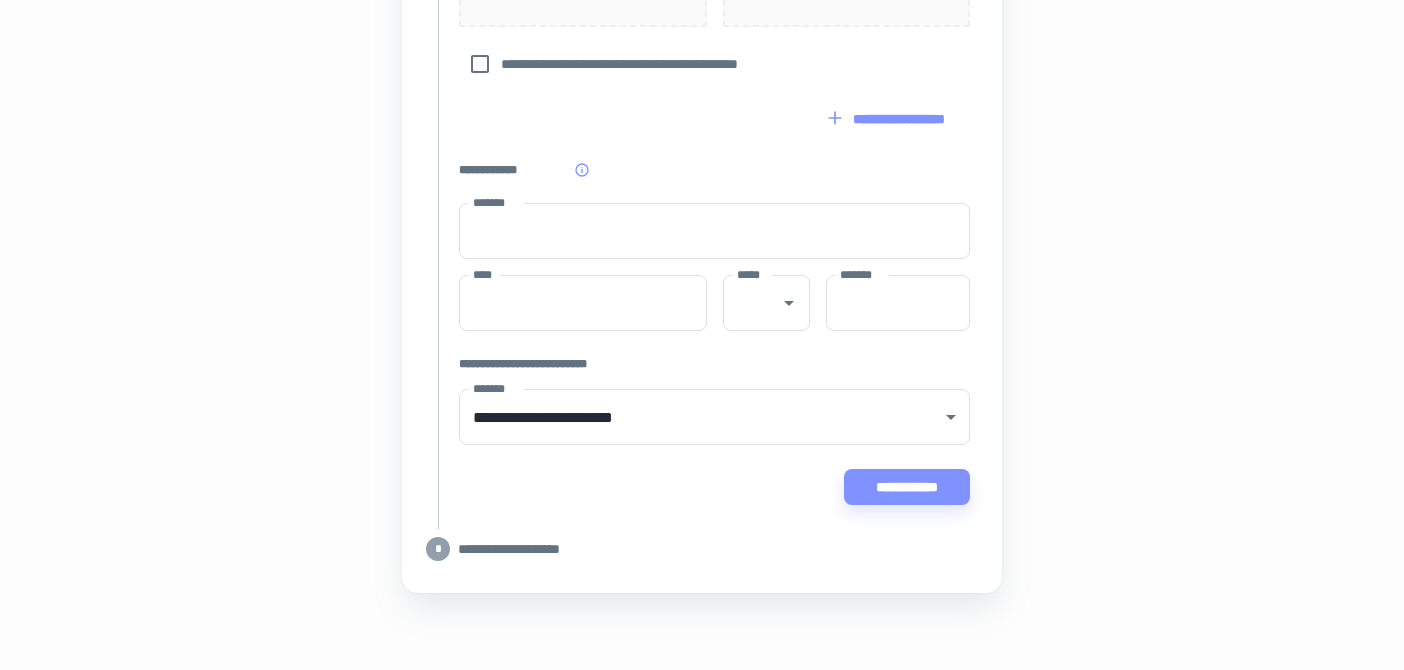 scroll, scrollTop: 1100, scrollLeft: 0, axis: vertical 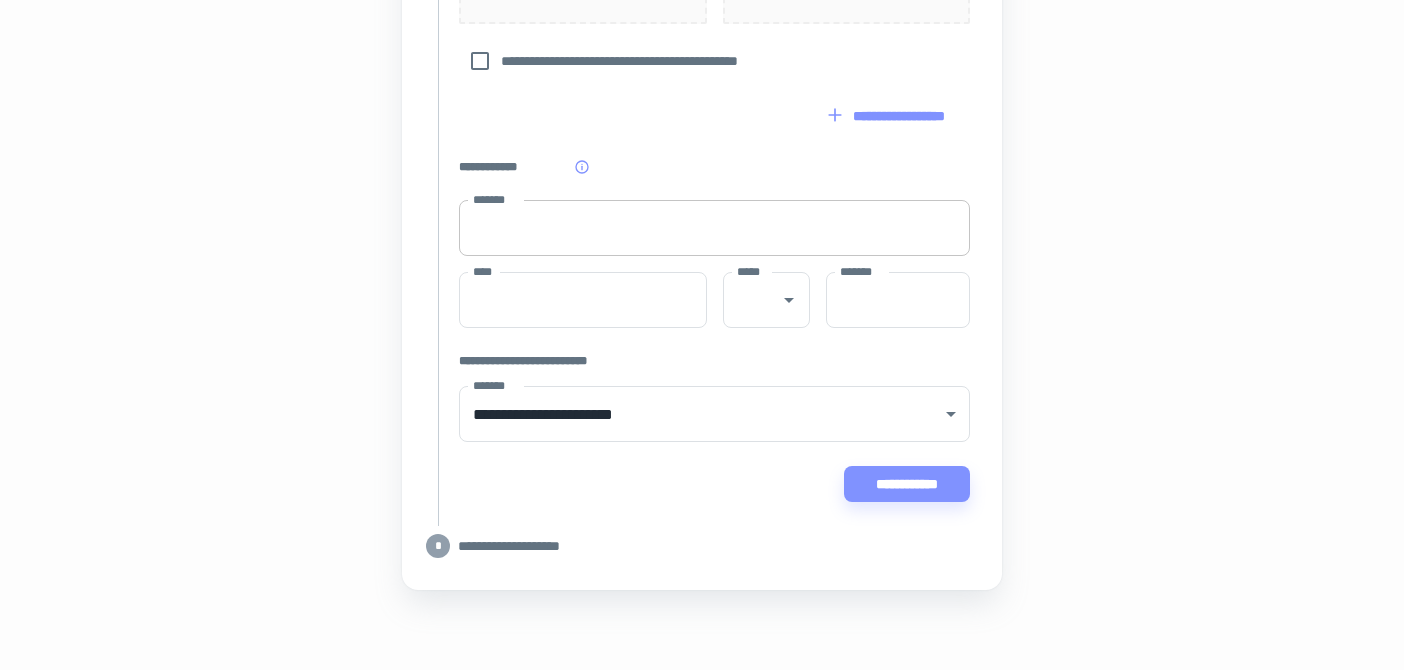click on "*******" at bounding box center (714, 228) 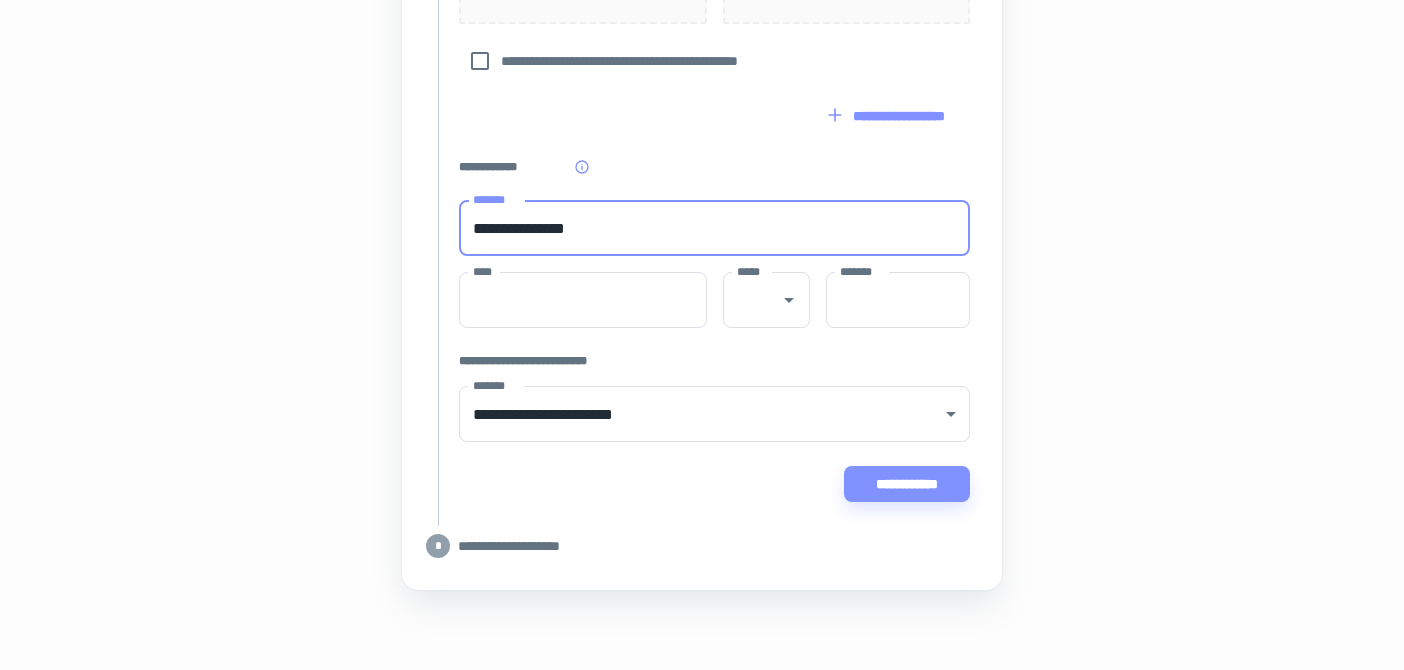 type on "**********" 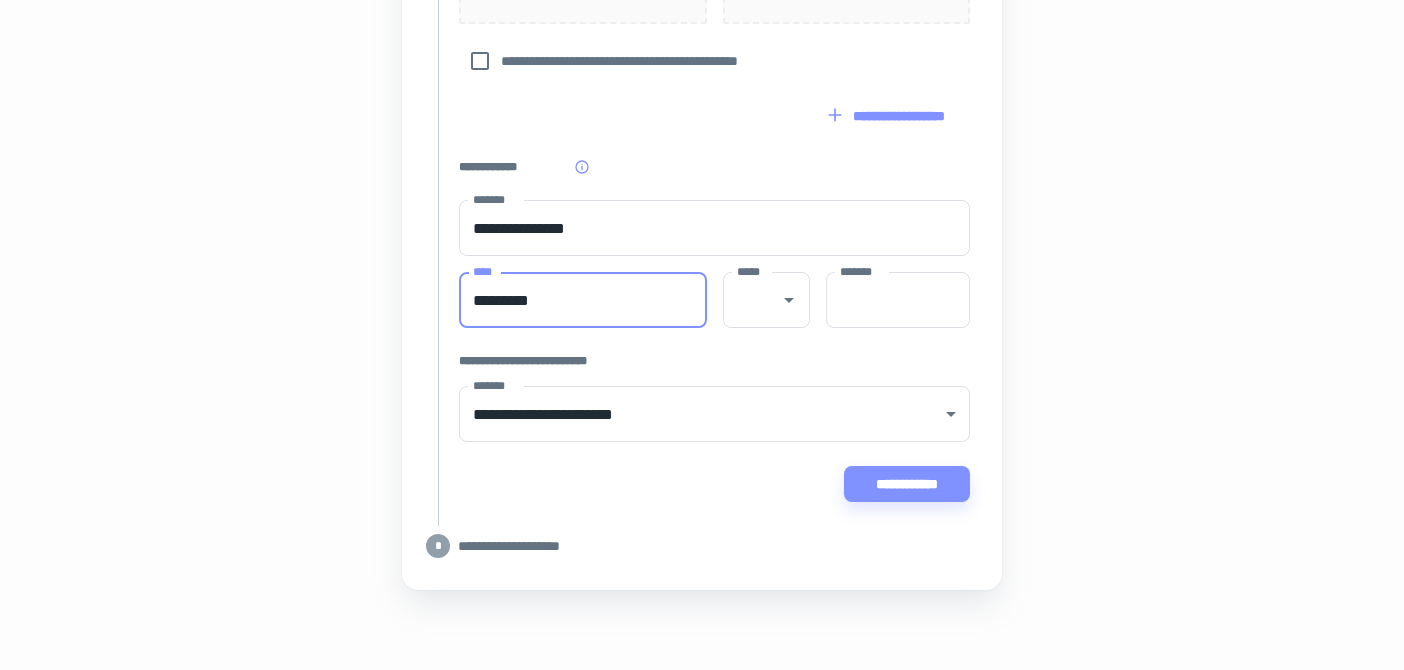 type on "*********" 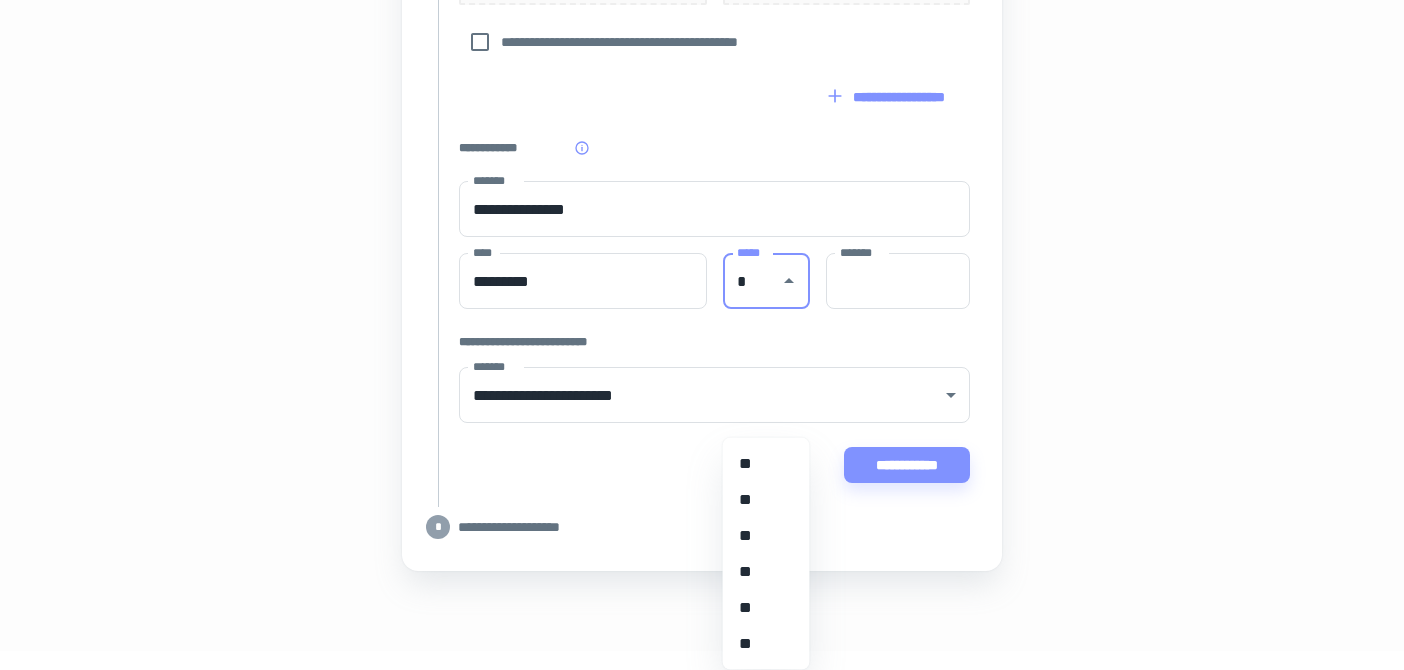 type on "*" 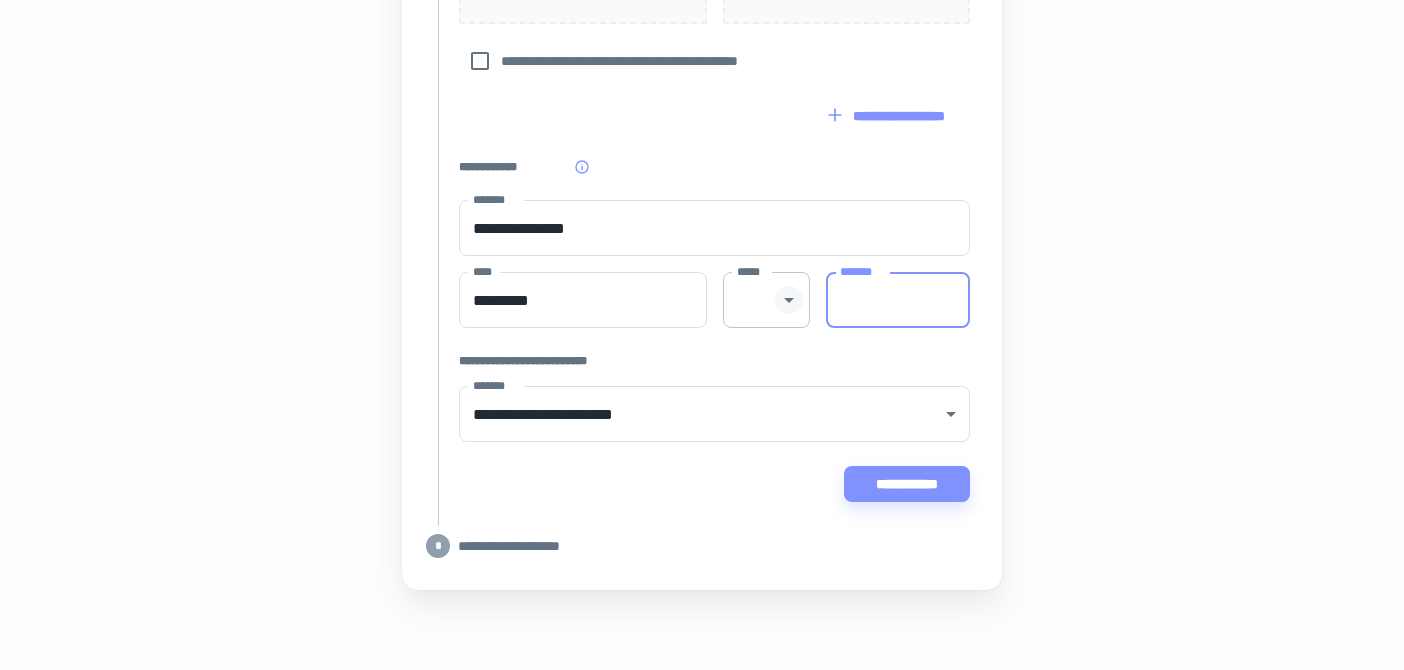 click 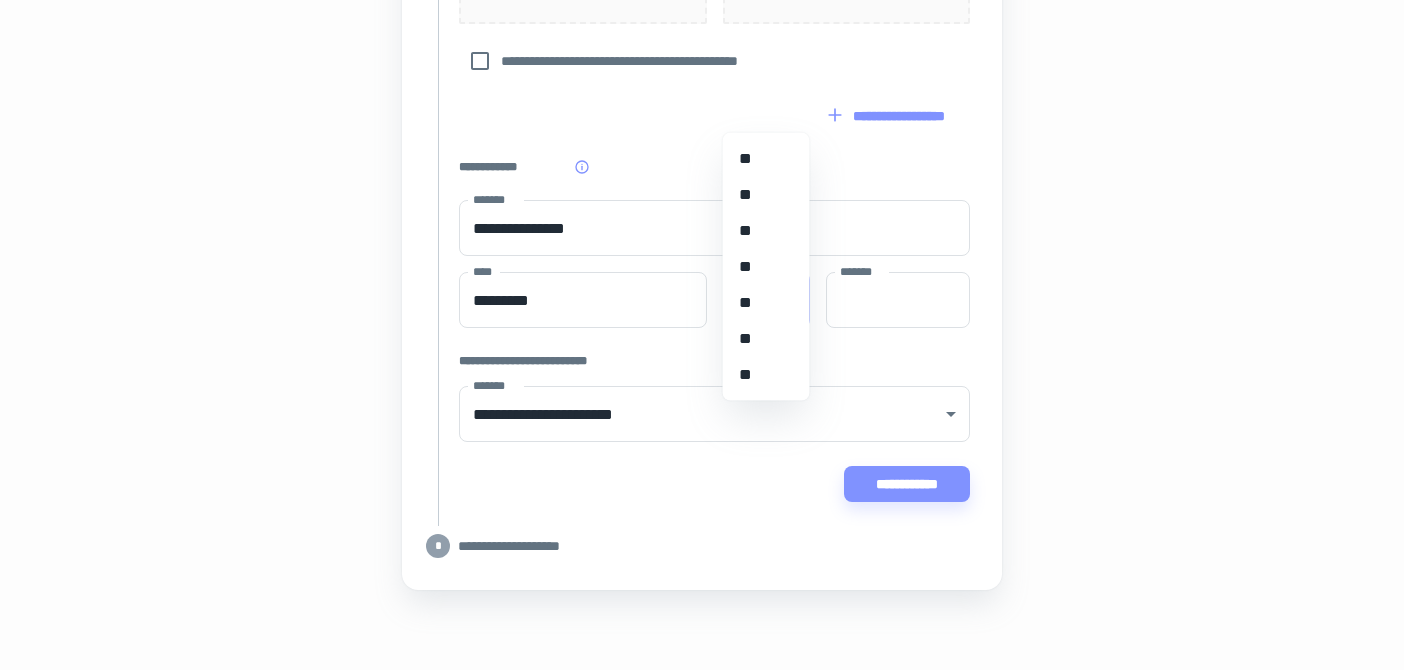 click on "**" at bounding box center (759, 339) 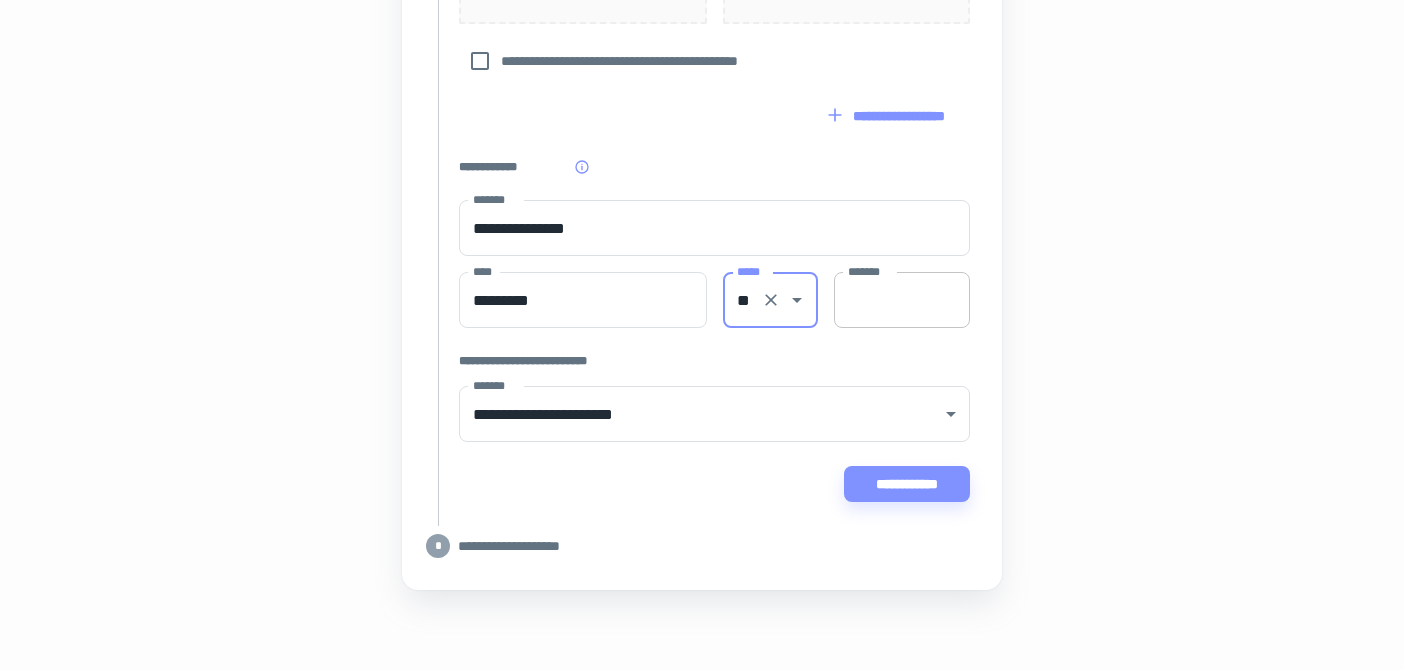 click on "*******" at bounding box center (902, 300) 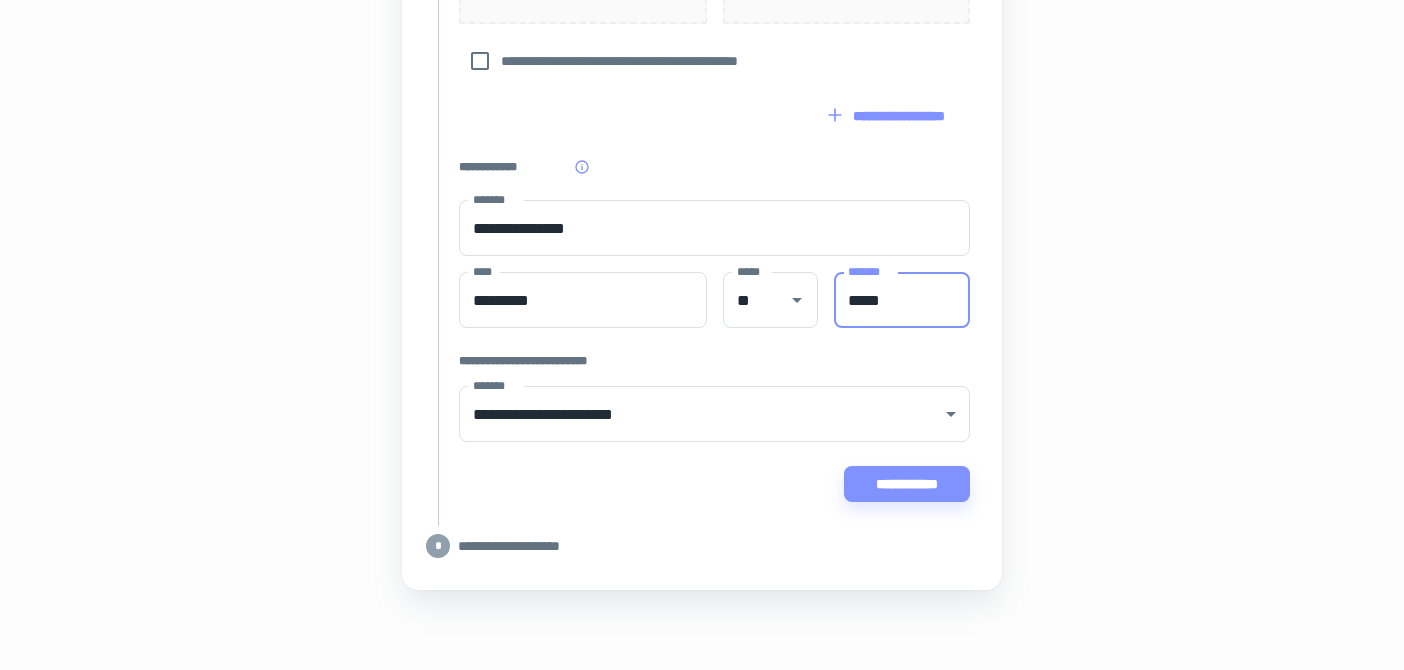click on "**********" at bounding box center [702, -185] 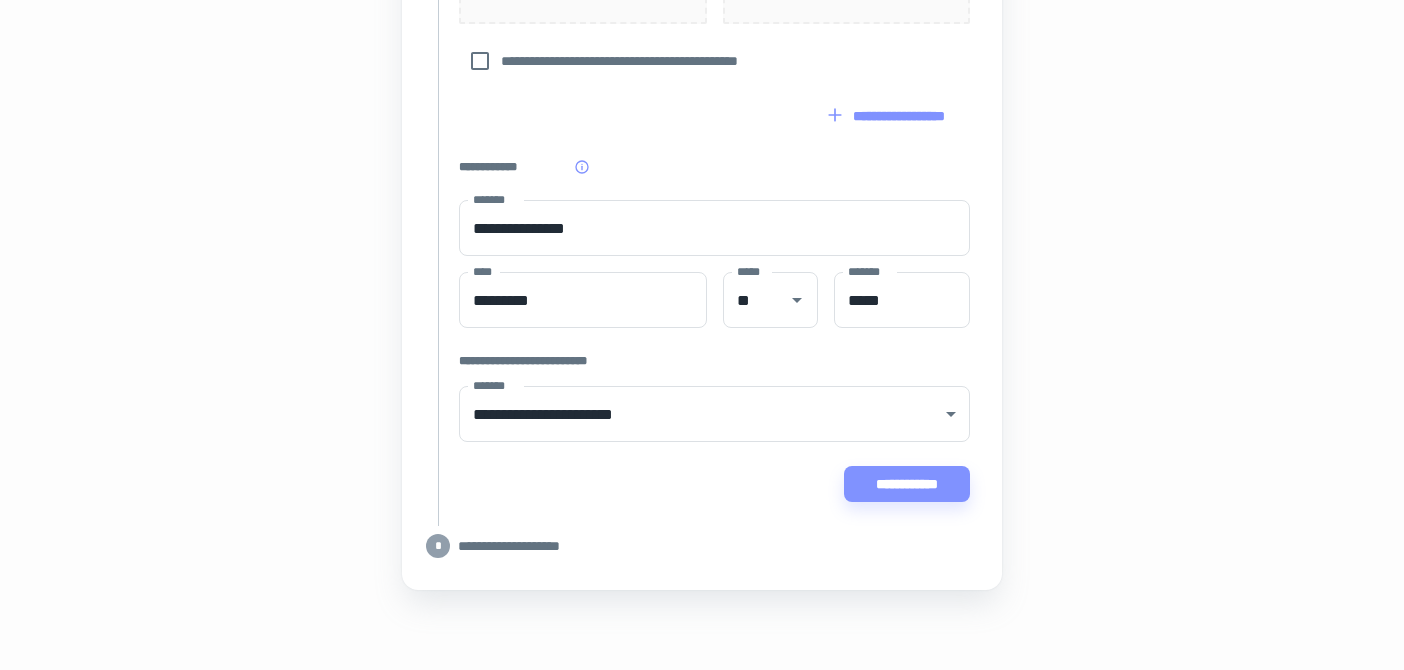 click on "**********" at bounding box center (702, -185) 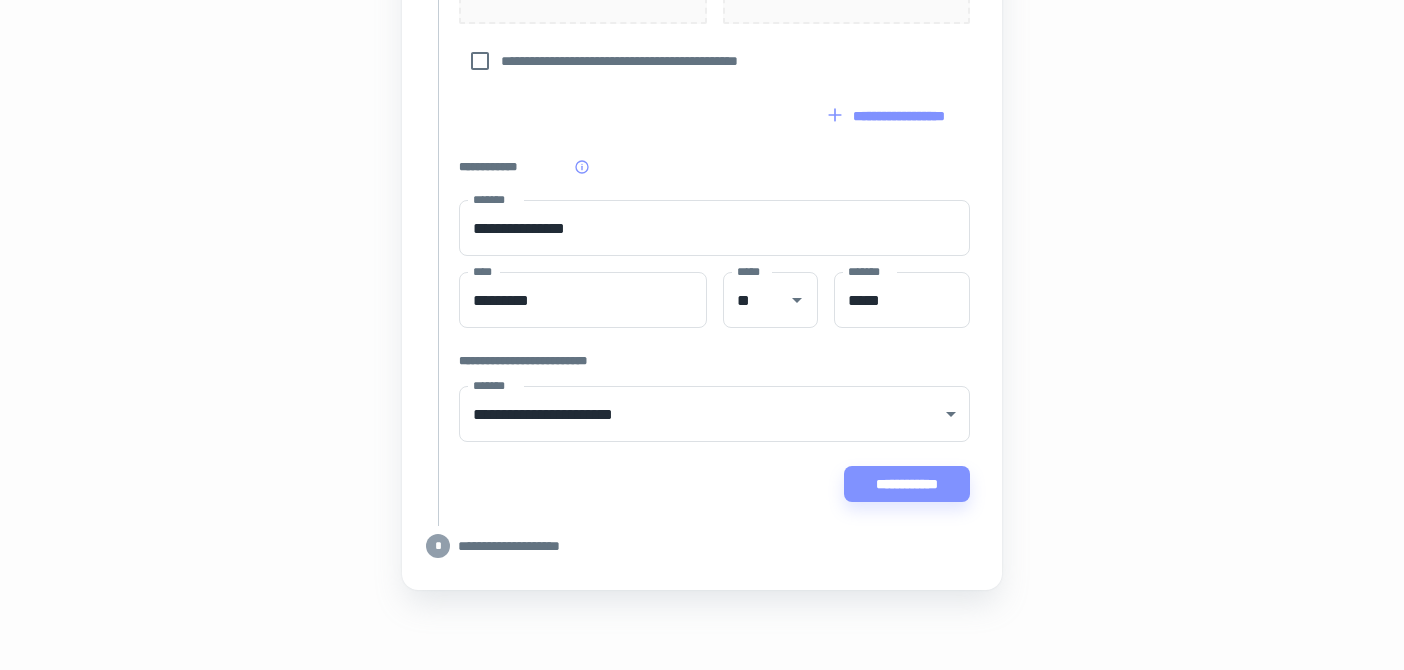 scroll, scrollTop: 1203, scrollLeft: 0, axis: vertical 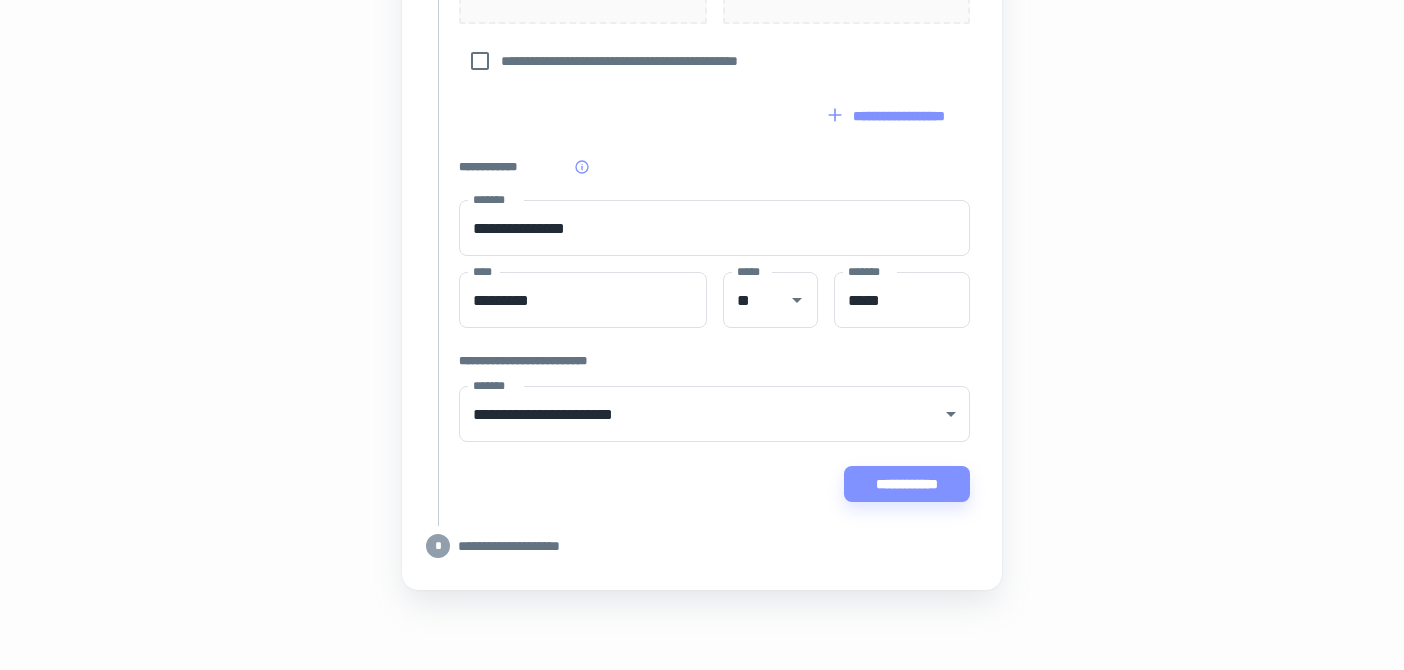 click on "**********" at bounding box center (702, -185) 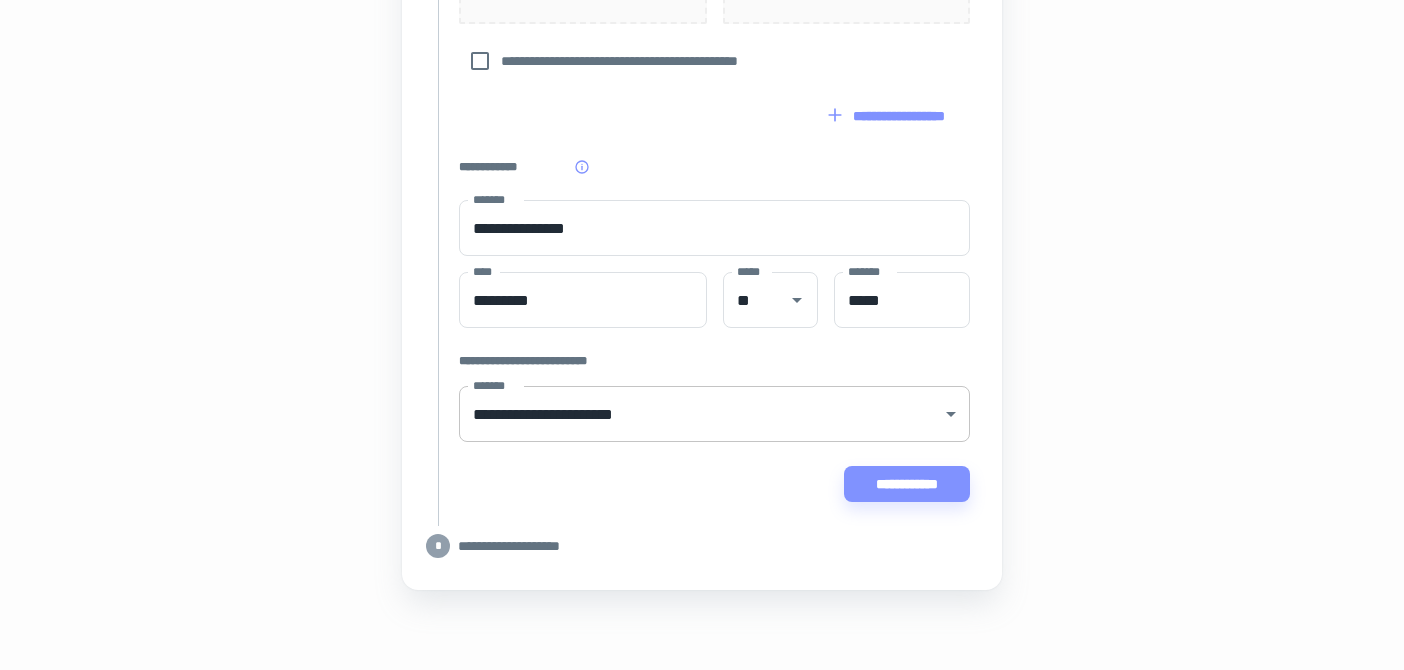 click on "**********" at bounding box center (702, -740) 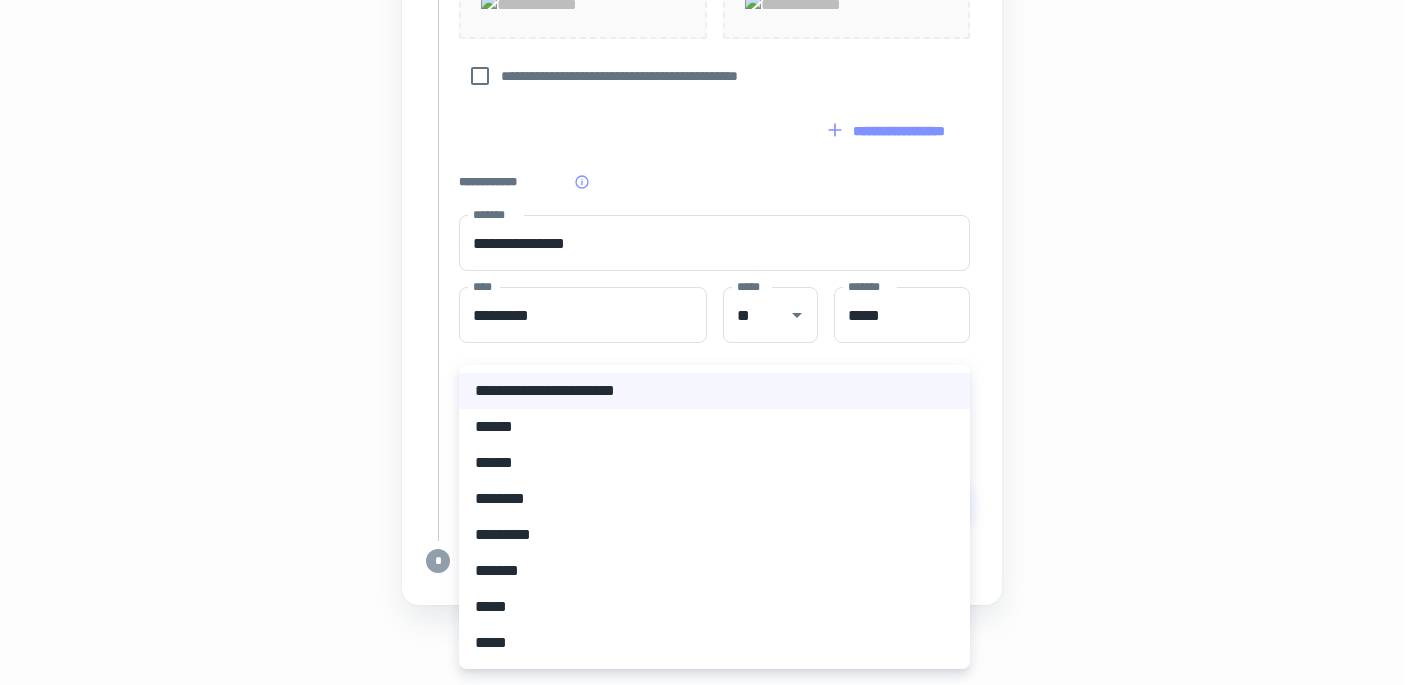 click at bounding box center [709, 342] 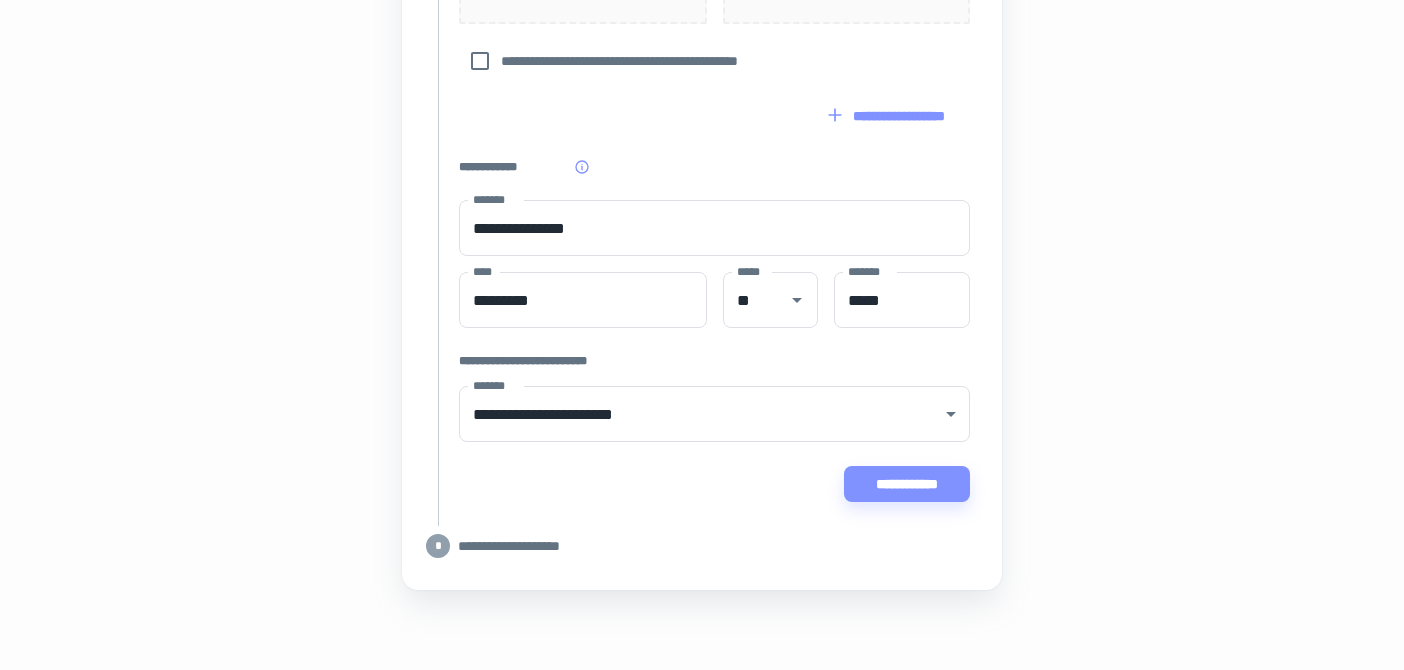 click on "**********" at bounding box center (702, -185) 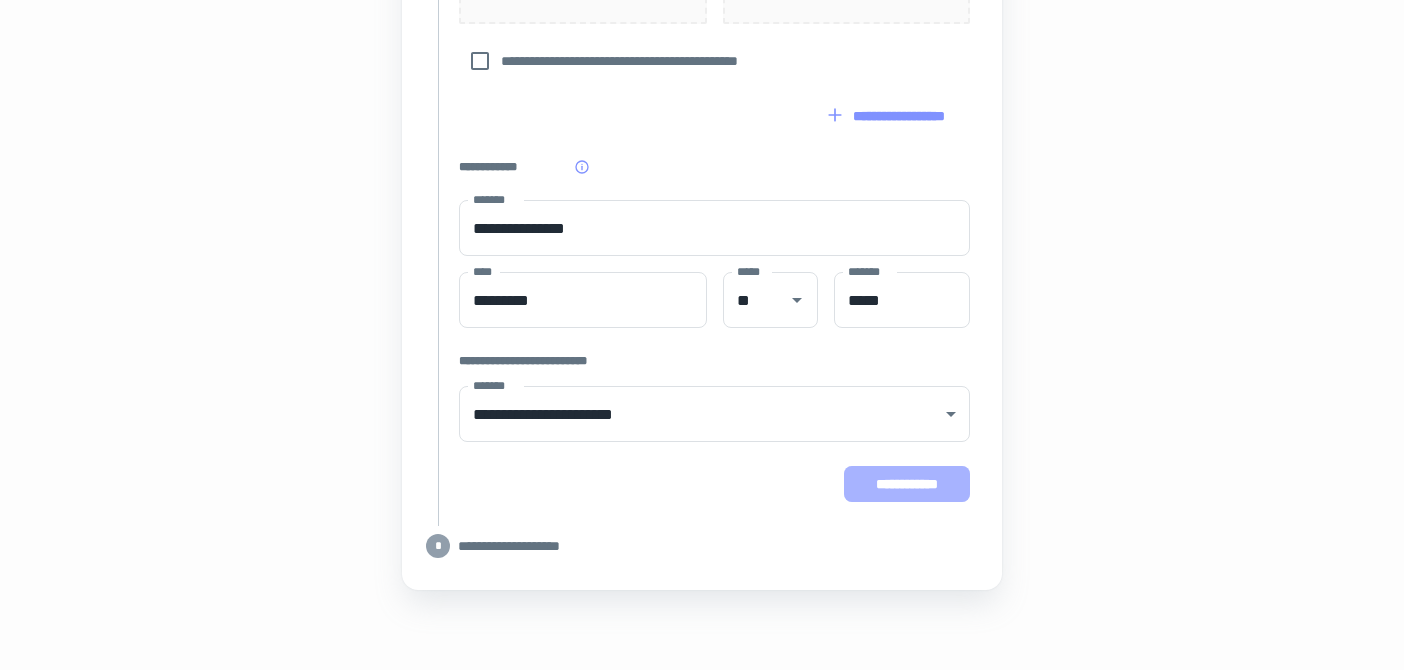 click on "**********" at bounding box center (907, 484) 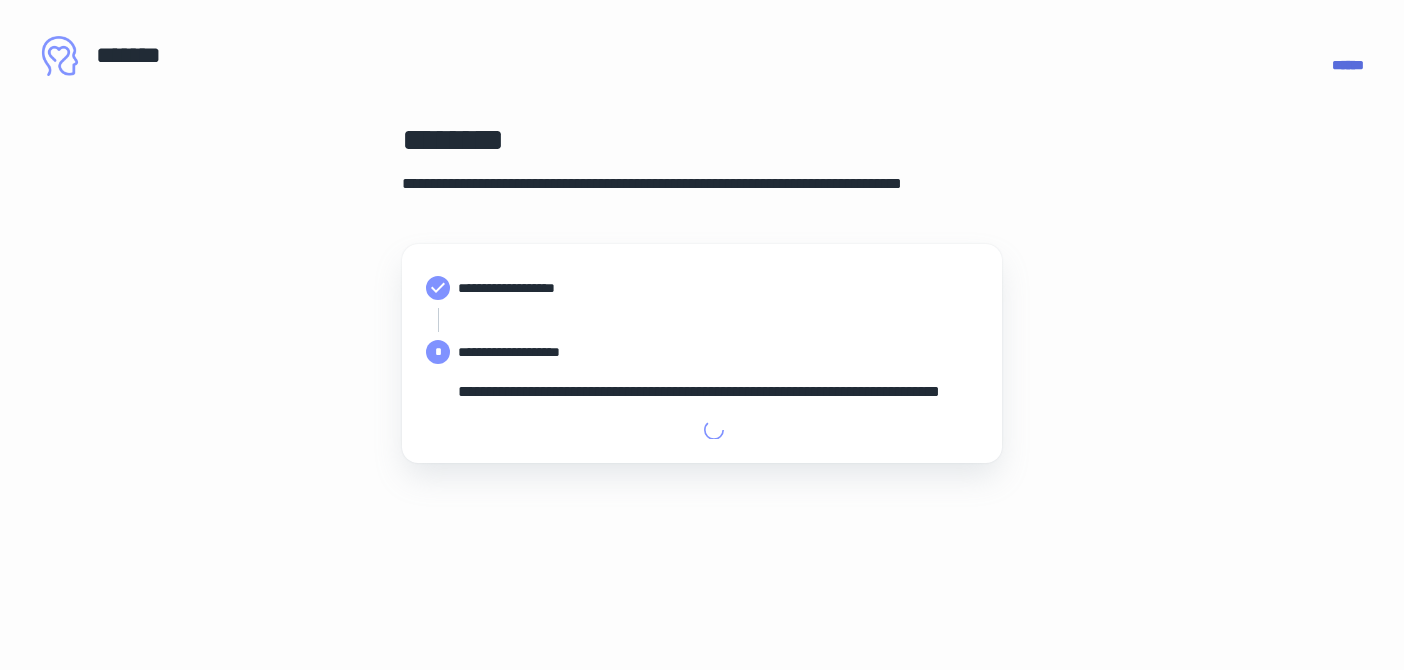type on "**********" 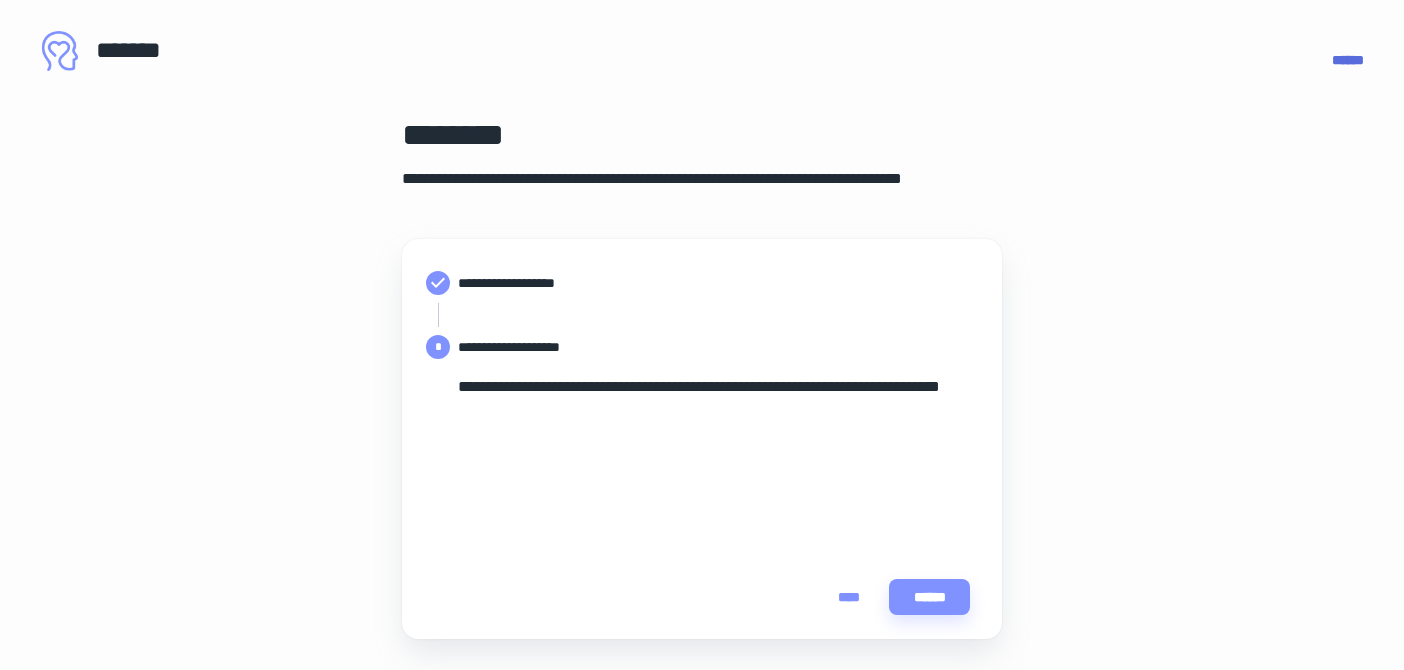 scroll, scrollTop: 0, scrollLeft: 0, axis: both 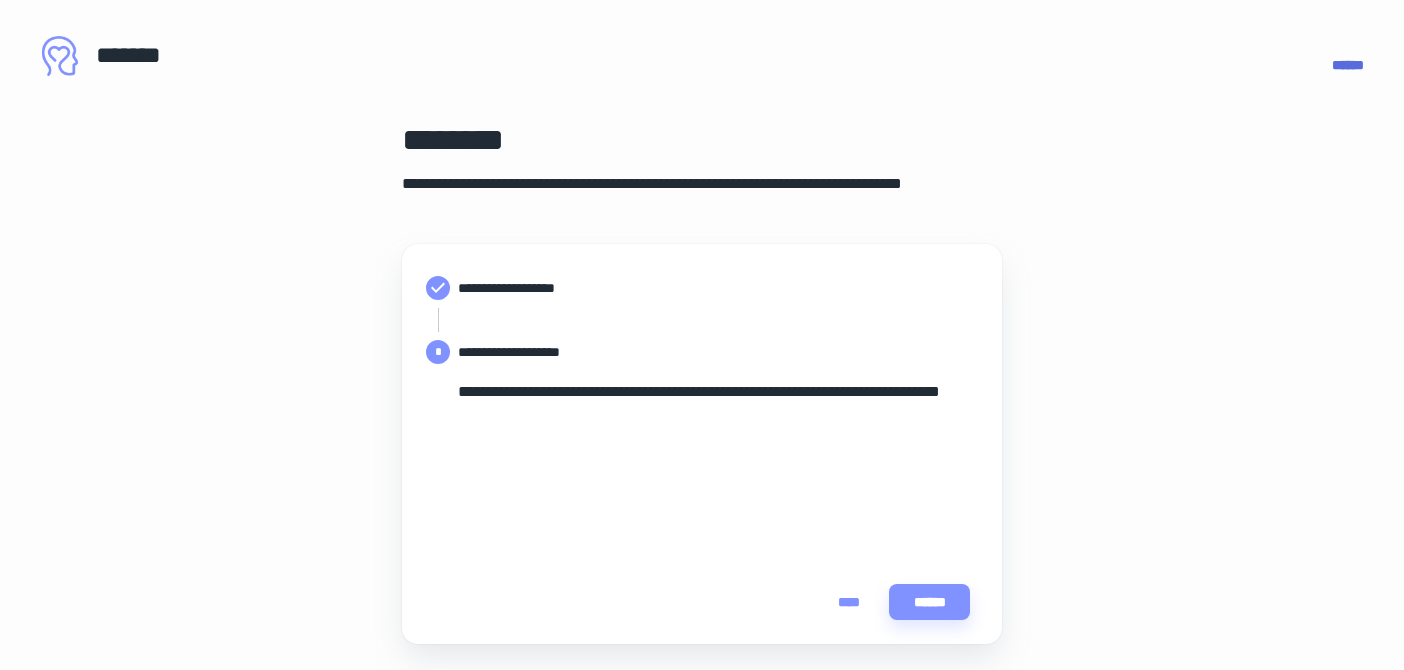 click on "**********" at bounding box center [702, 380] 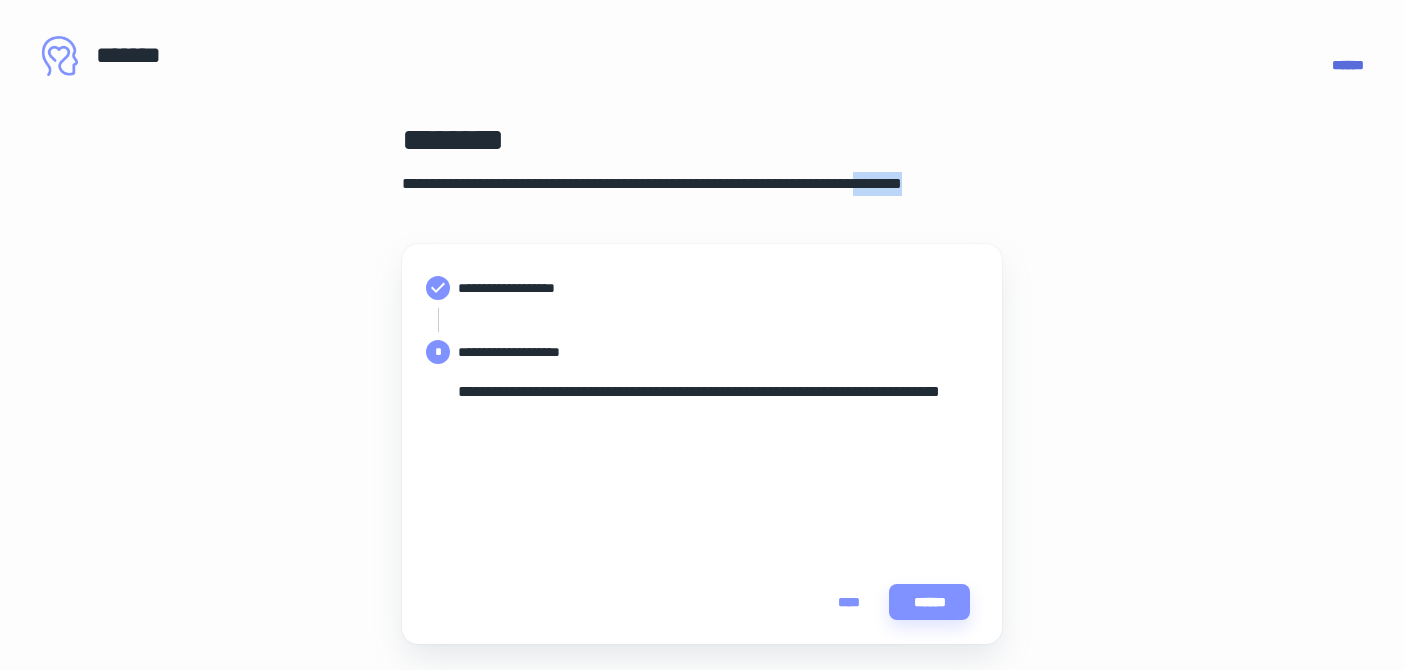 drag, startPoint x: 254, startPoint y: 233, endPoint x: 329, endPoint y: 202, distance: 81.154175 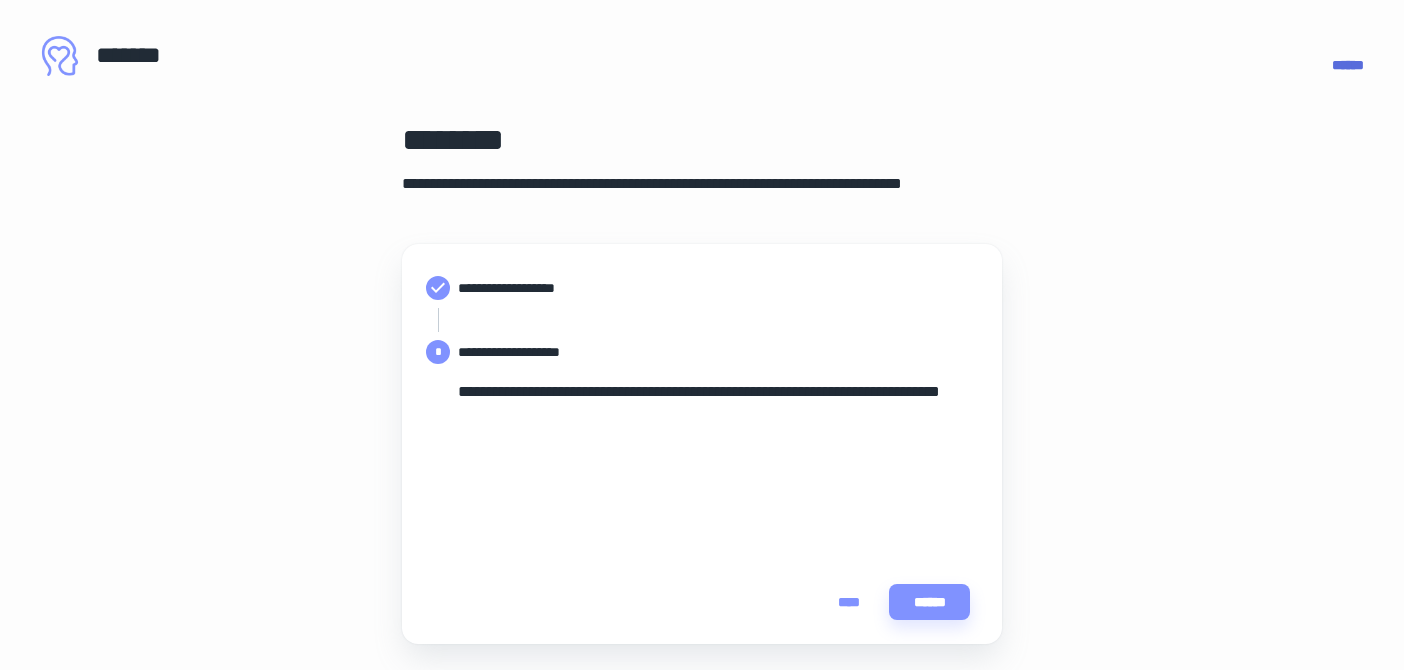 click on "**********" at bounding box center (702, 380) 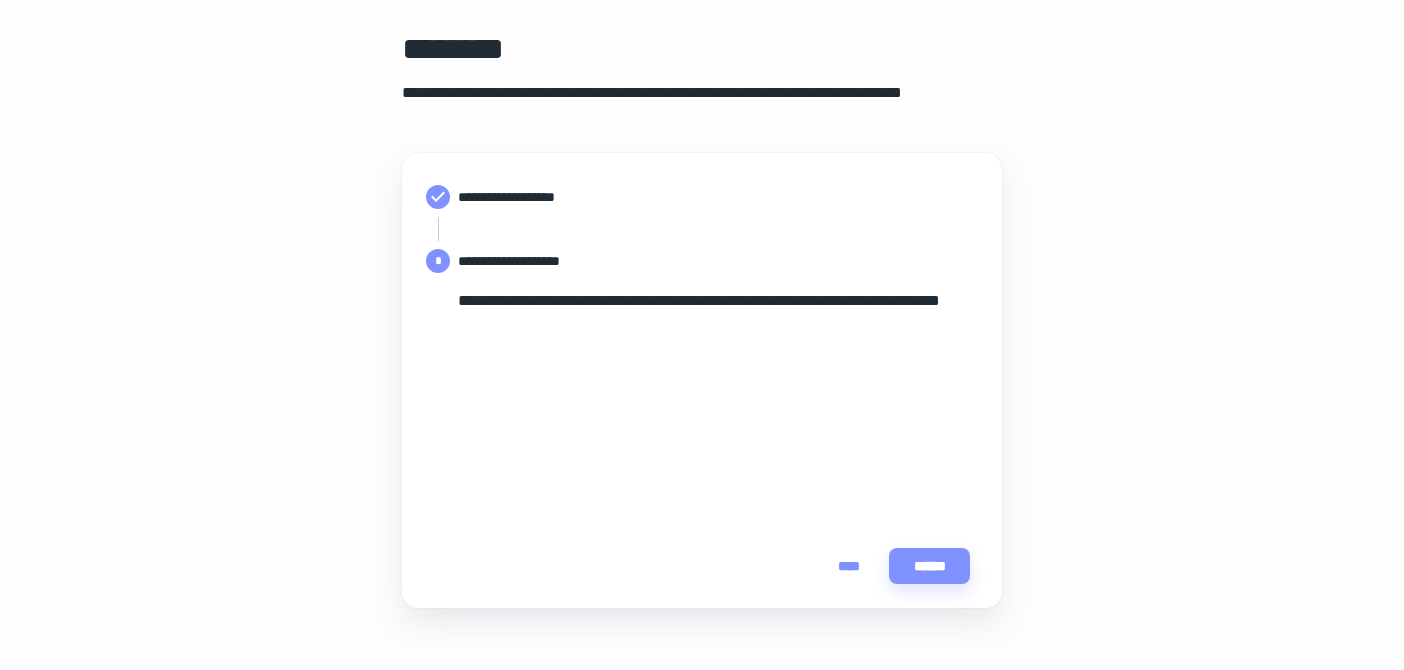 scroll, scrollTop: 109, scrollLeft: 0, axis: vertical 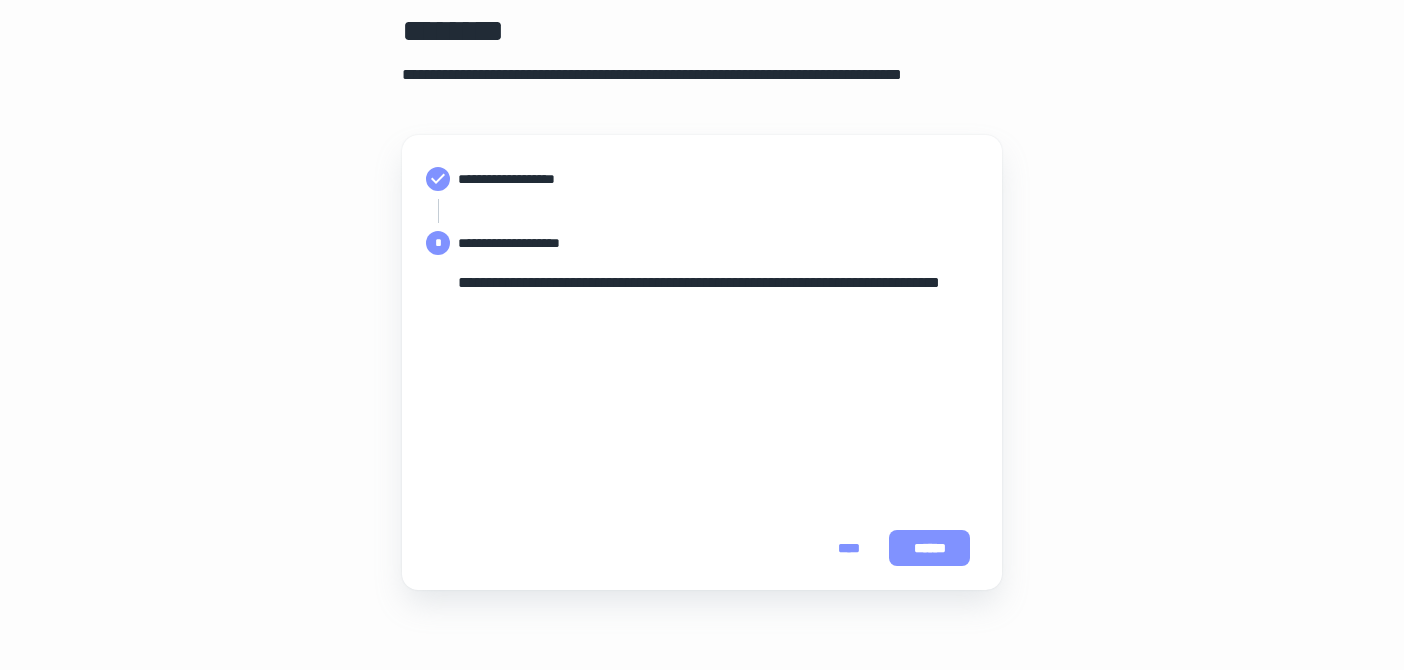 click on "******" at bounding box center [929, 548] 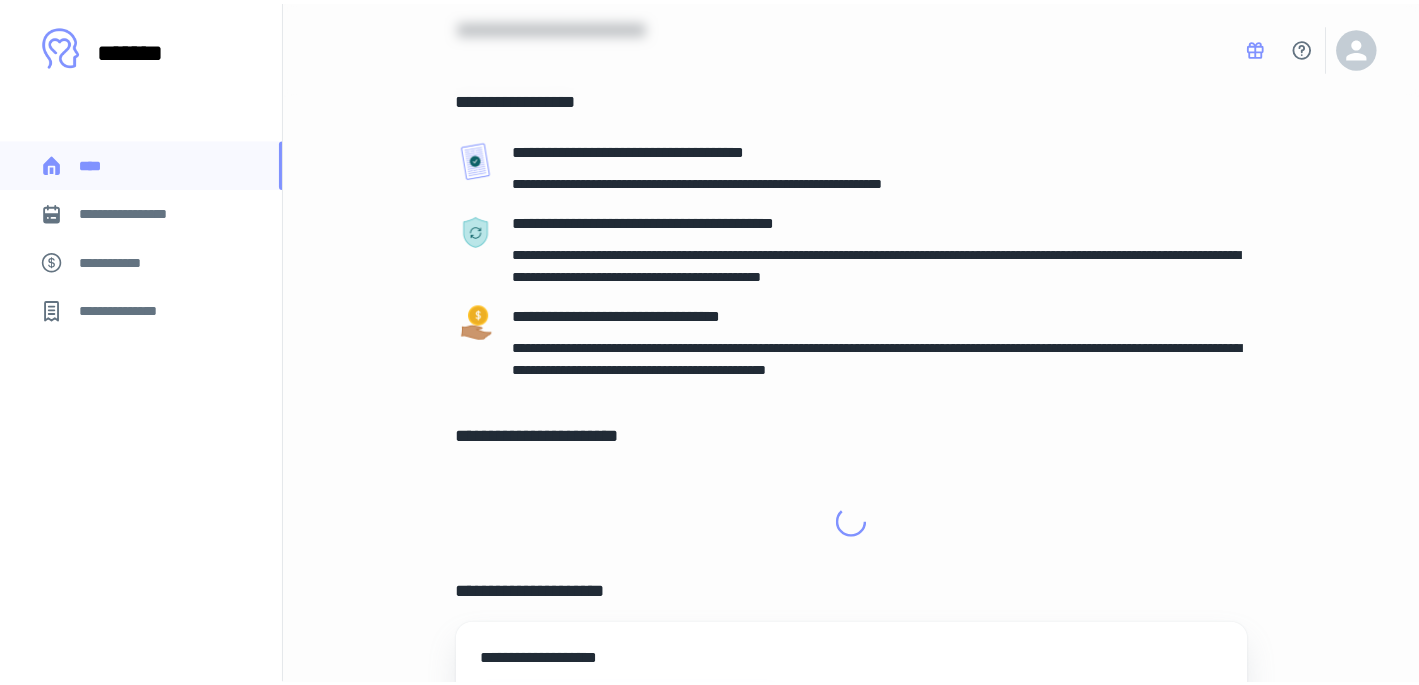 scroll, scrollTop: 0, scrollLeft: 0, axis: both 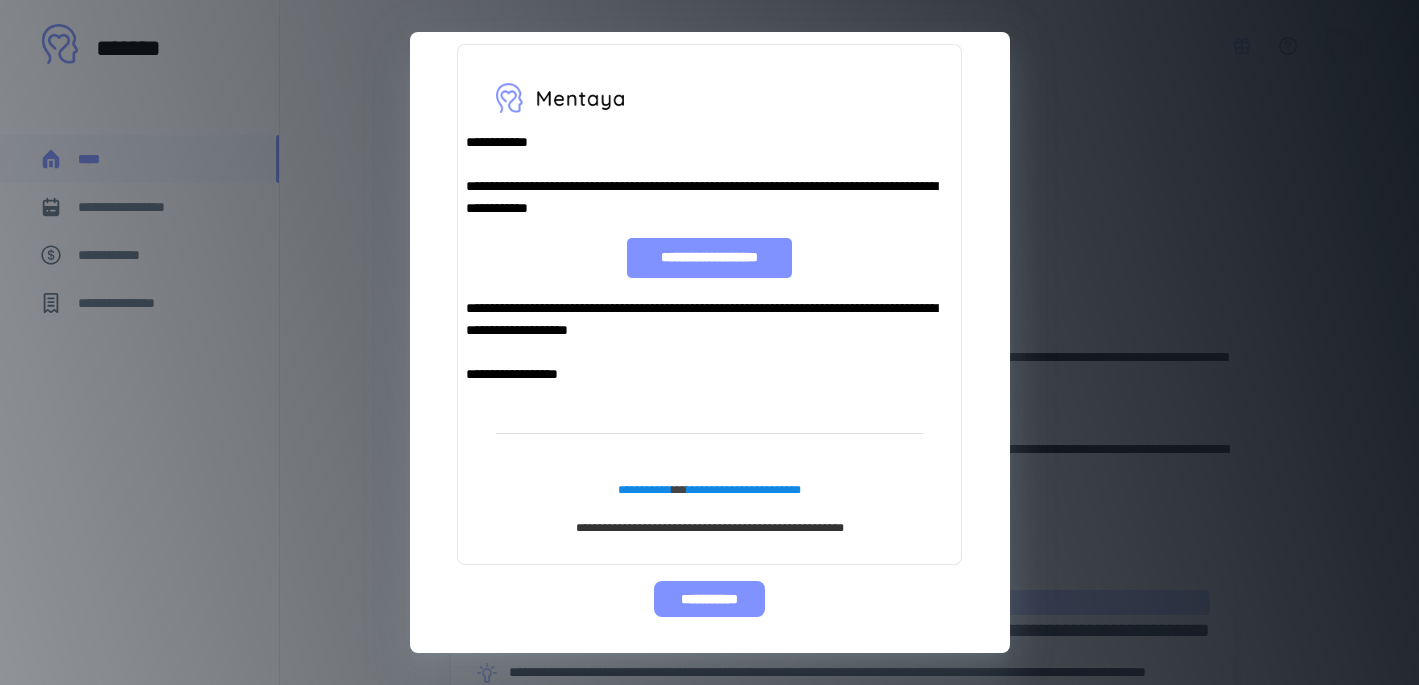click on "**********" at bounding box center (709, 599) 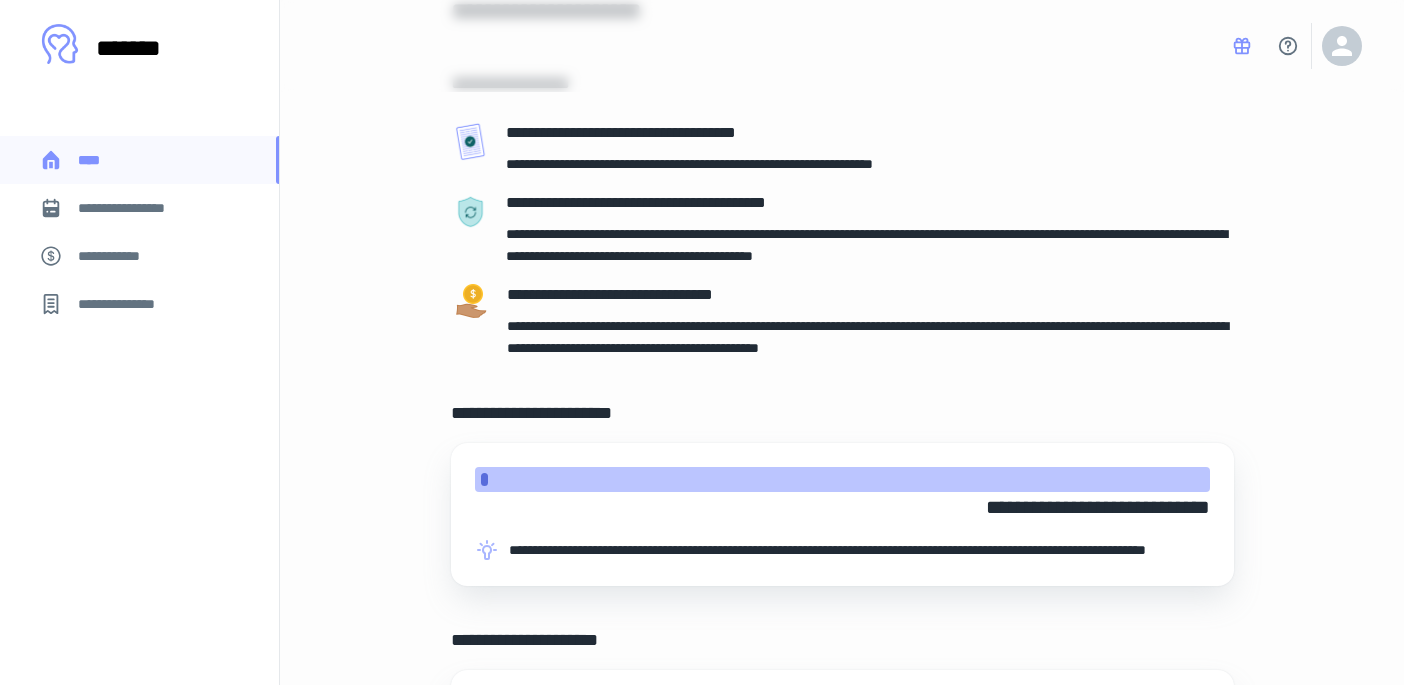 scroll, scrollTop: 94, scrollLeft: 0, axis: vertical 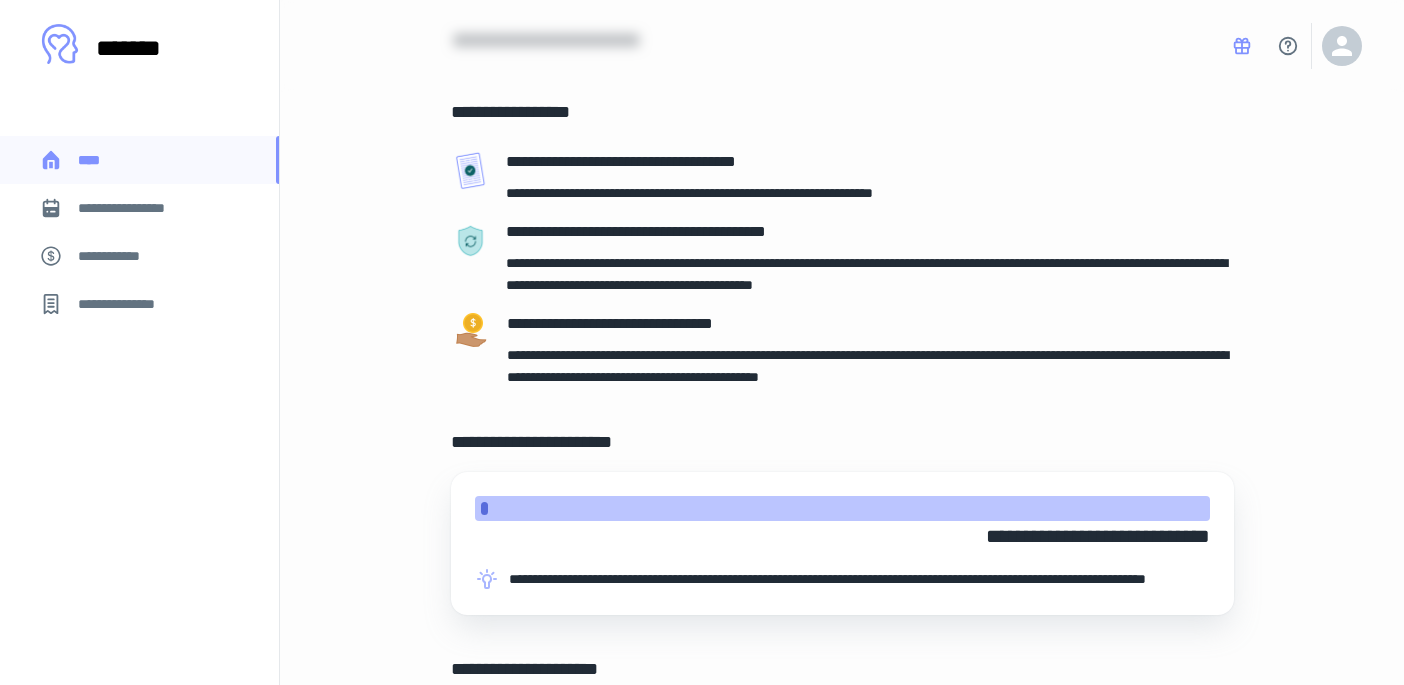 click on "**********" at bounding box center (842, 626) 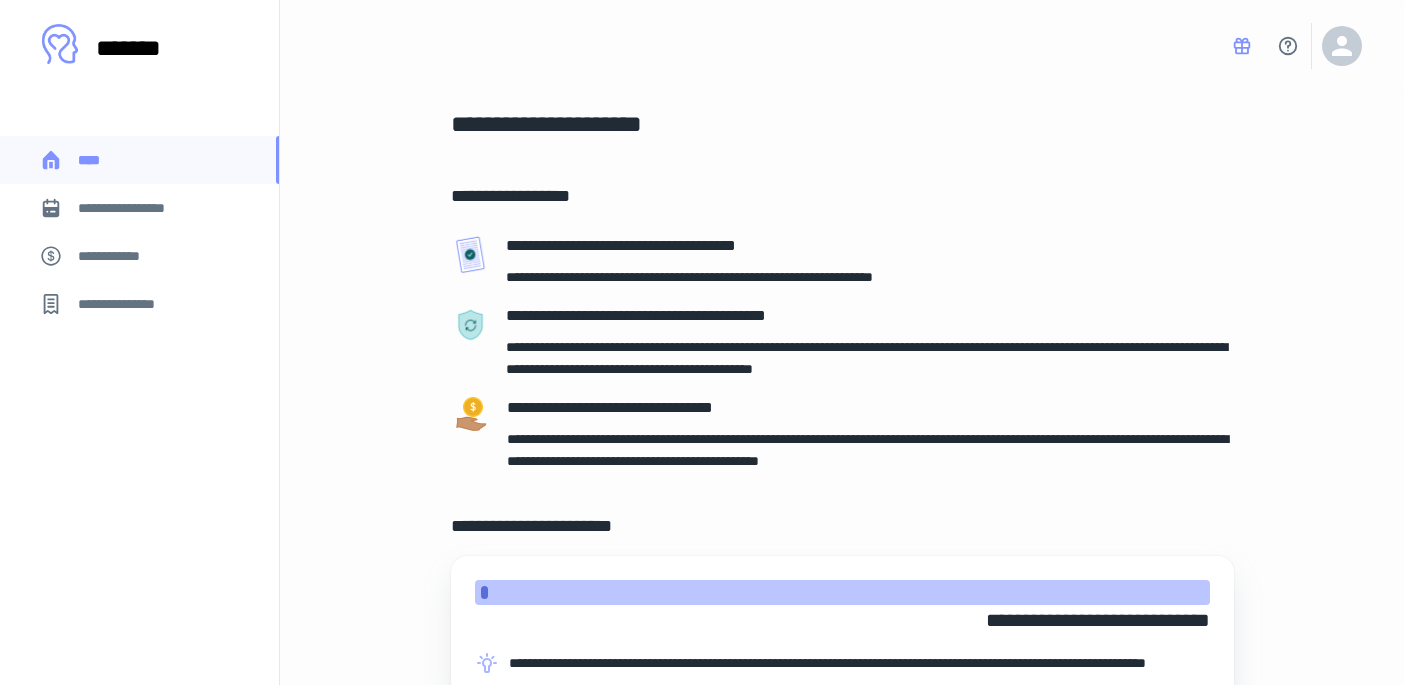 scroll, scrollTop: 0, scrollLeft: 0, axis: both 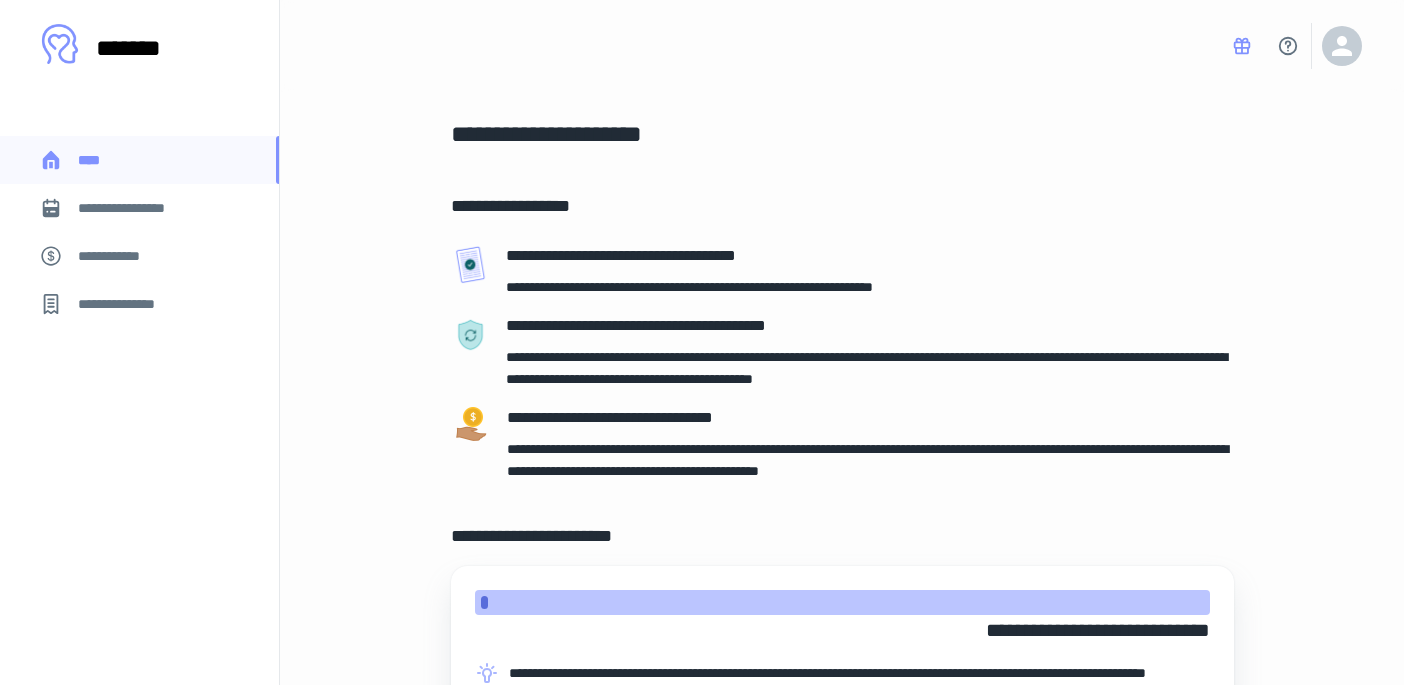 click on "**********" at bounding box center (842, 720) 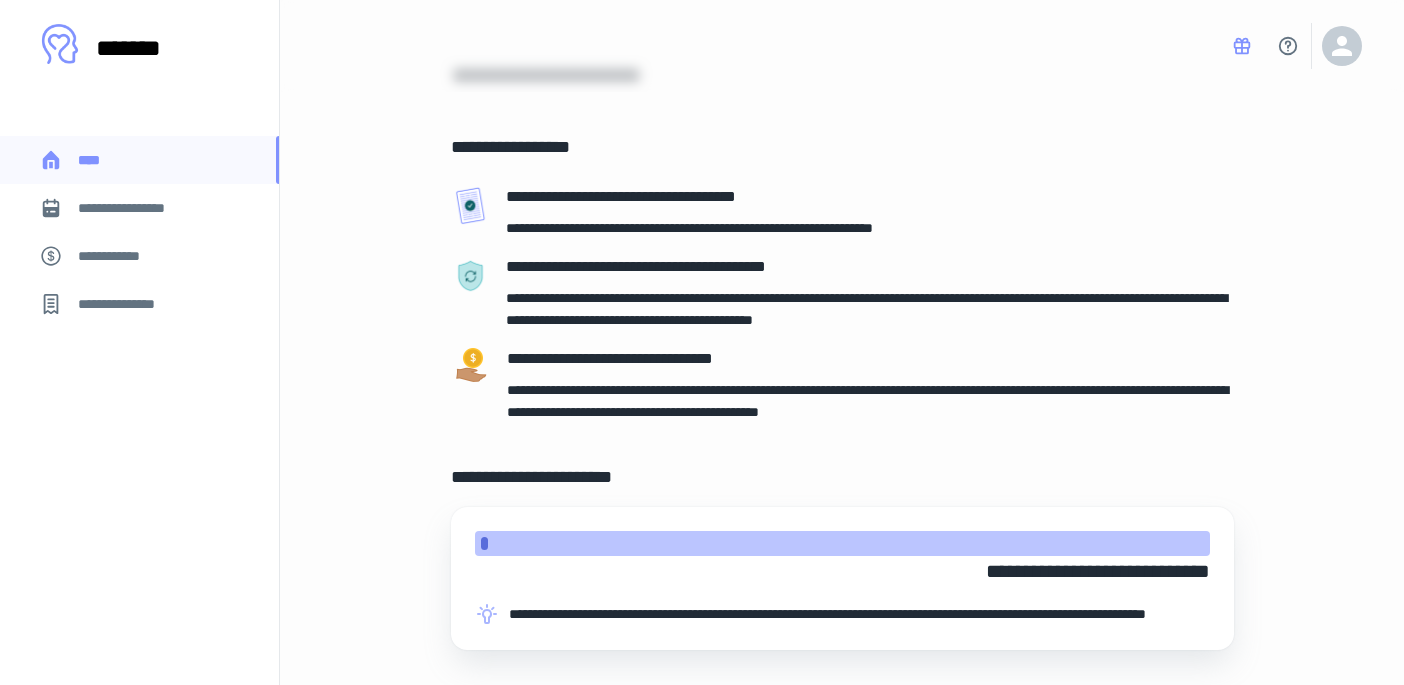 scroll, scrollTop: 0, scrollLeft: 0, axis: both 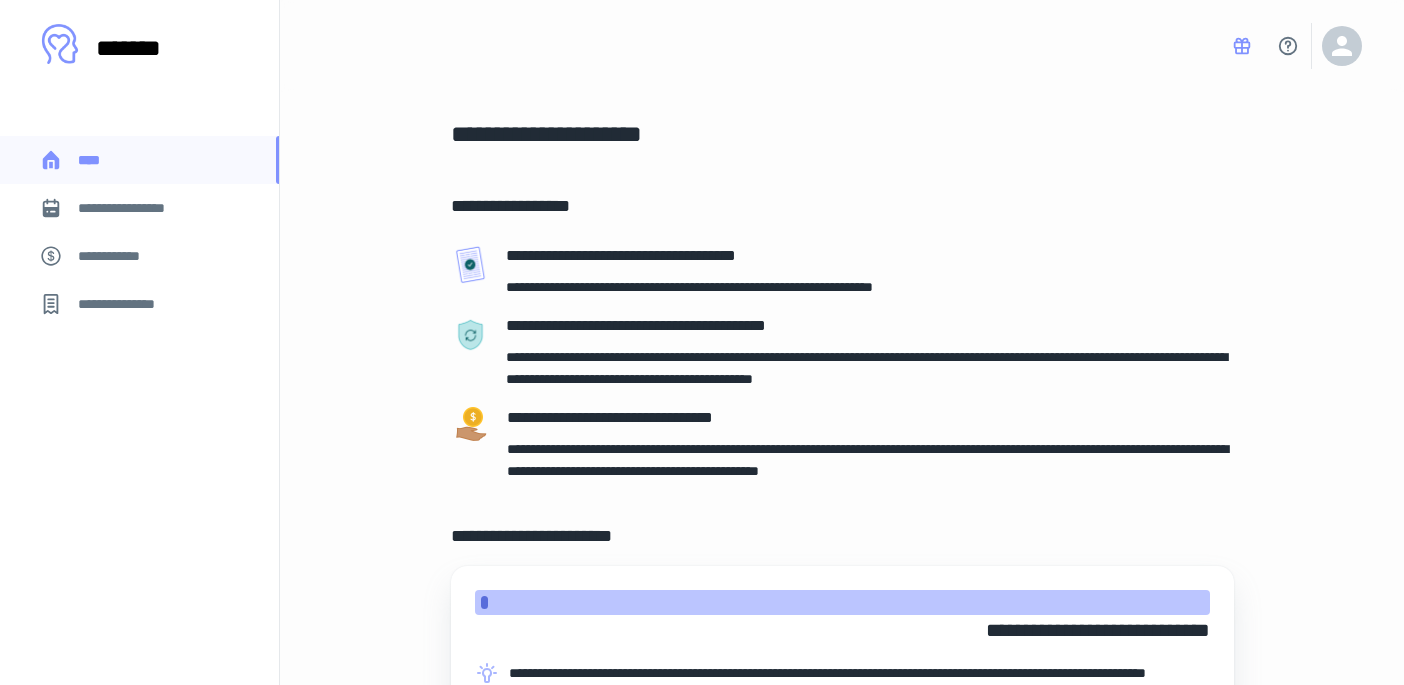 click on "**********" at bounding box center [842, 720] 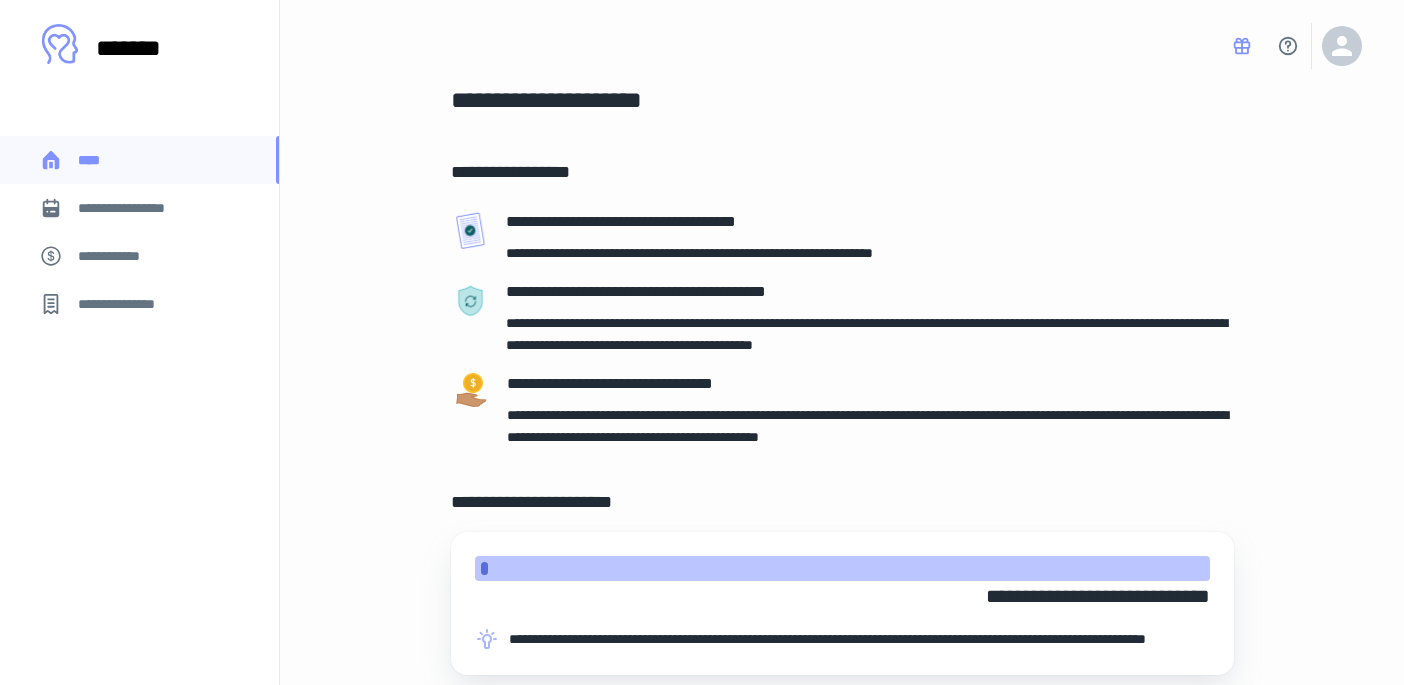 scroll, scrollTop: 0, scrollLeft: 0, axis: both 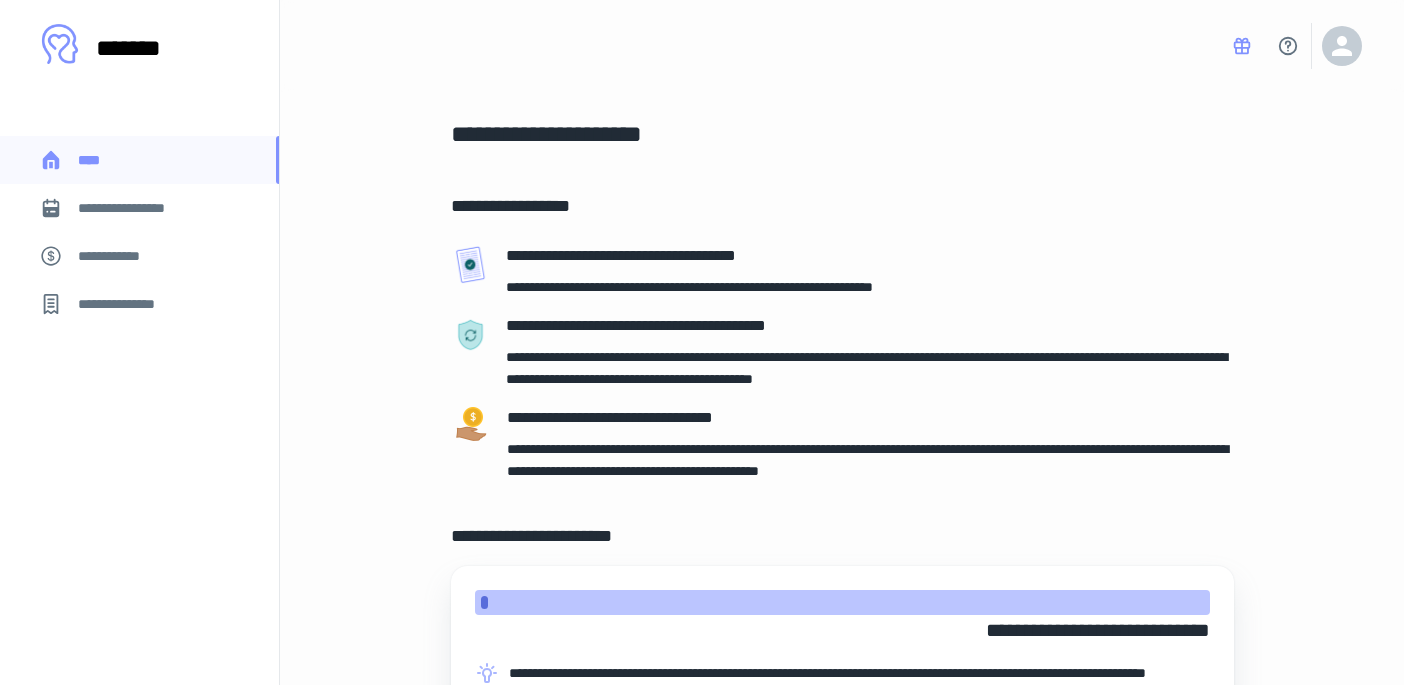 click on "**********" at bounding box center (842, 720) 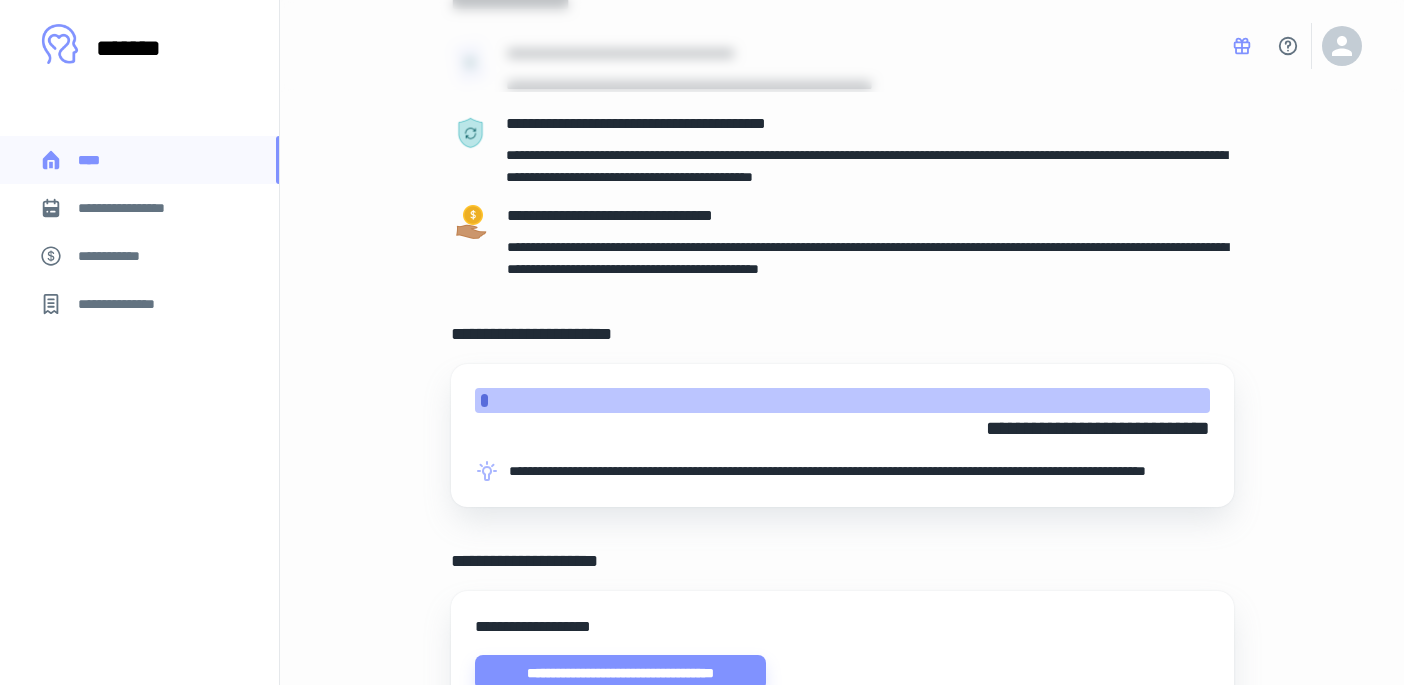 scroll, scrollTop: 0, scrollLeft: 0, axis: both 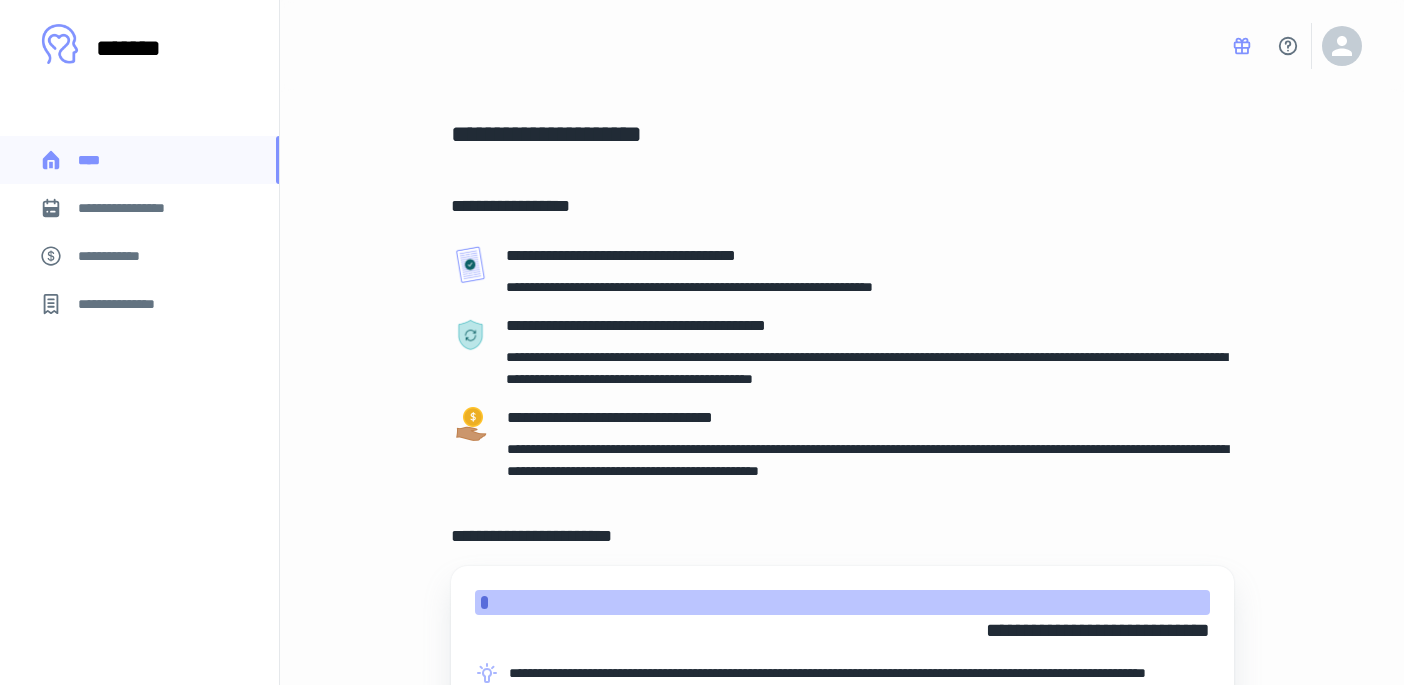 click on "**********" at bounding box center [842, 720] 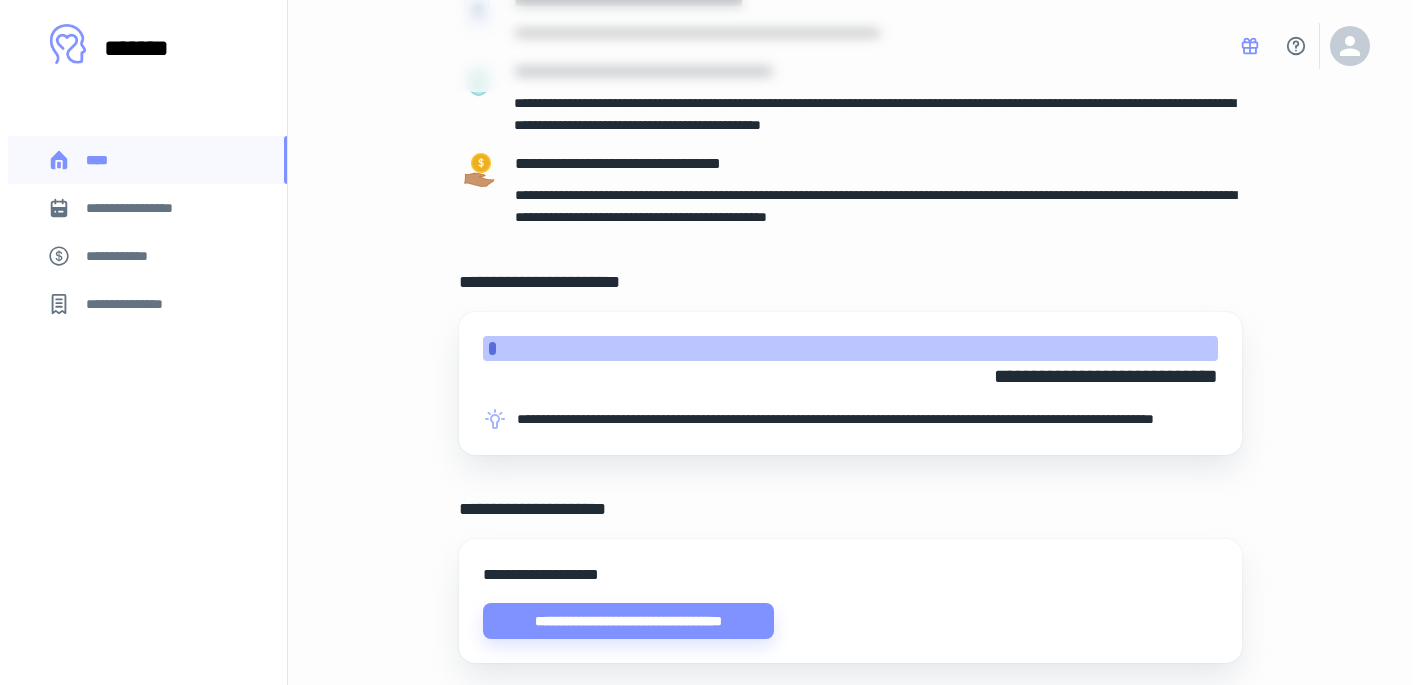 scroll, scrollTop: 362, scrollLeft: 0, axis: vertical 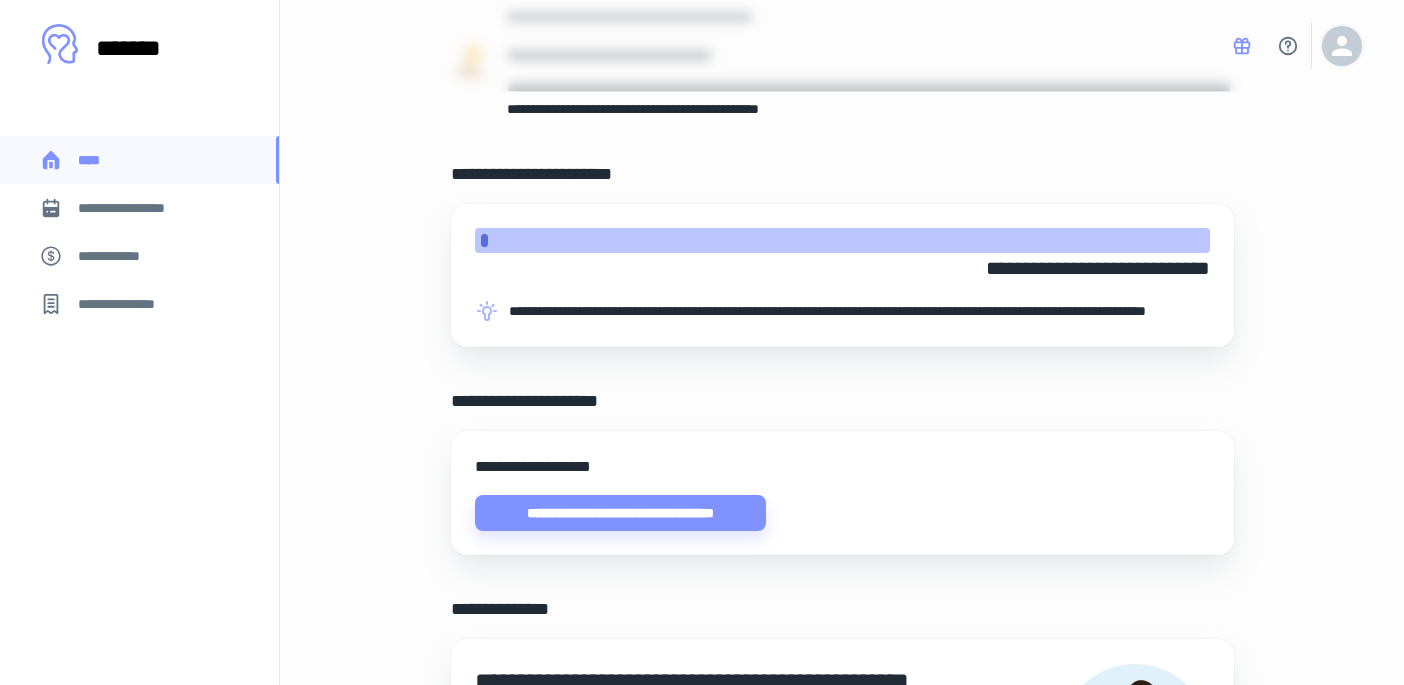 click 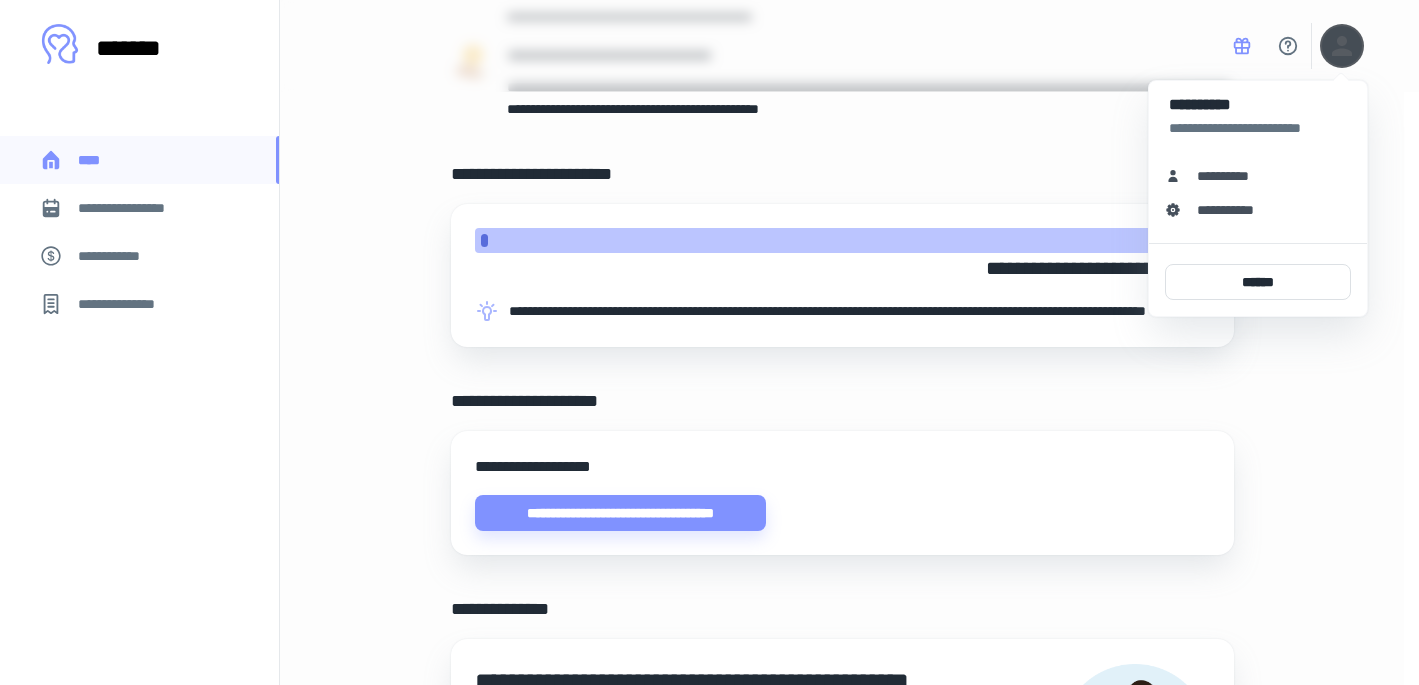 click on "**********" at bounding box center (1230, 176) 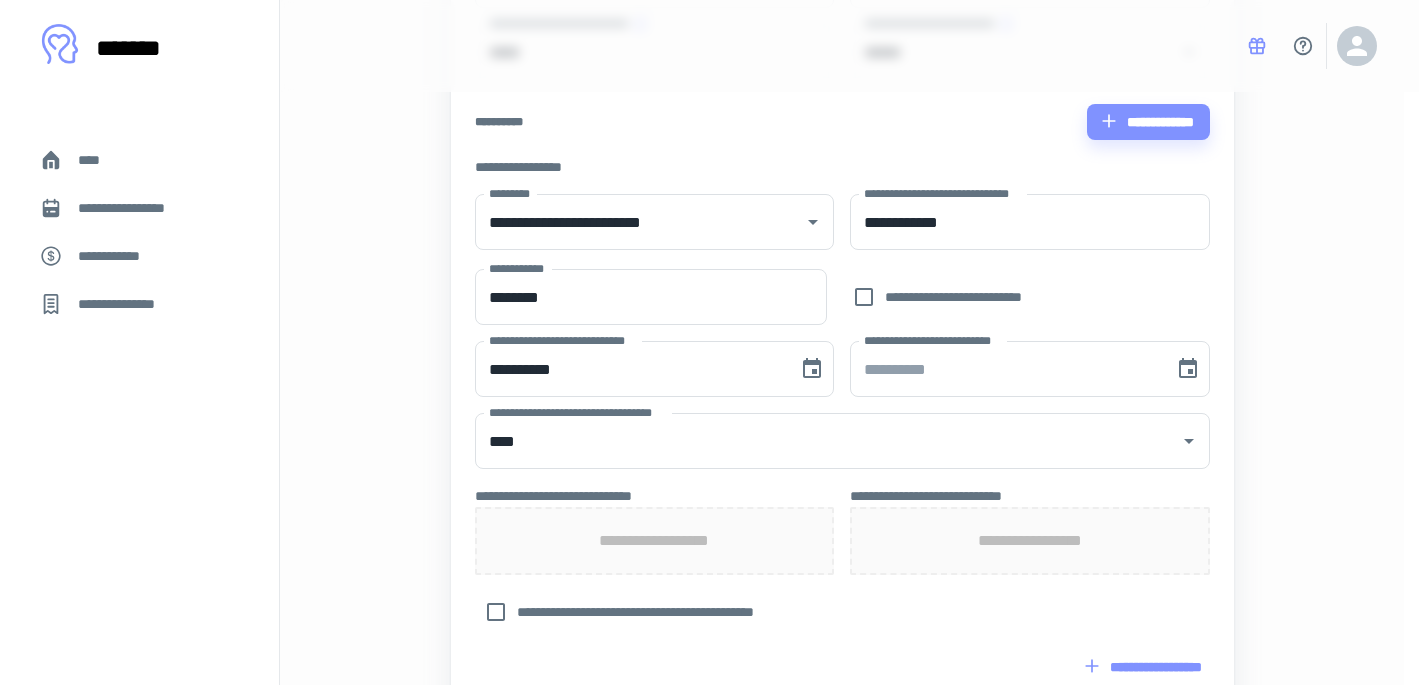 type on "*" 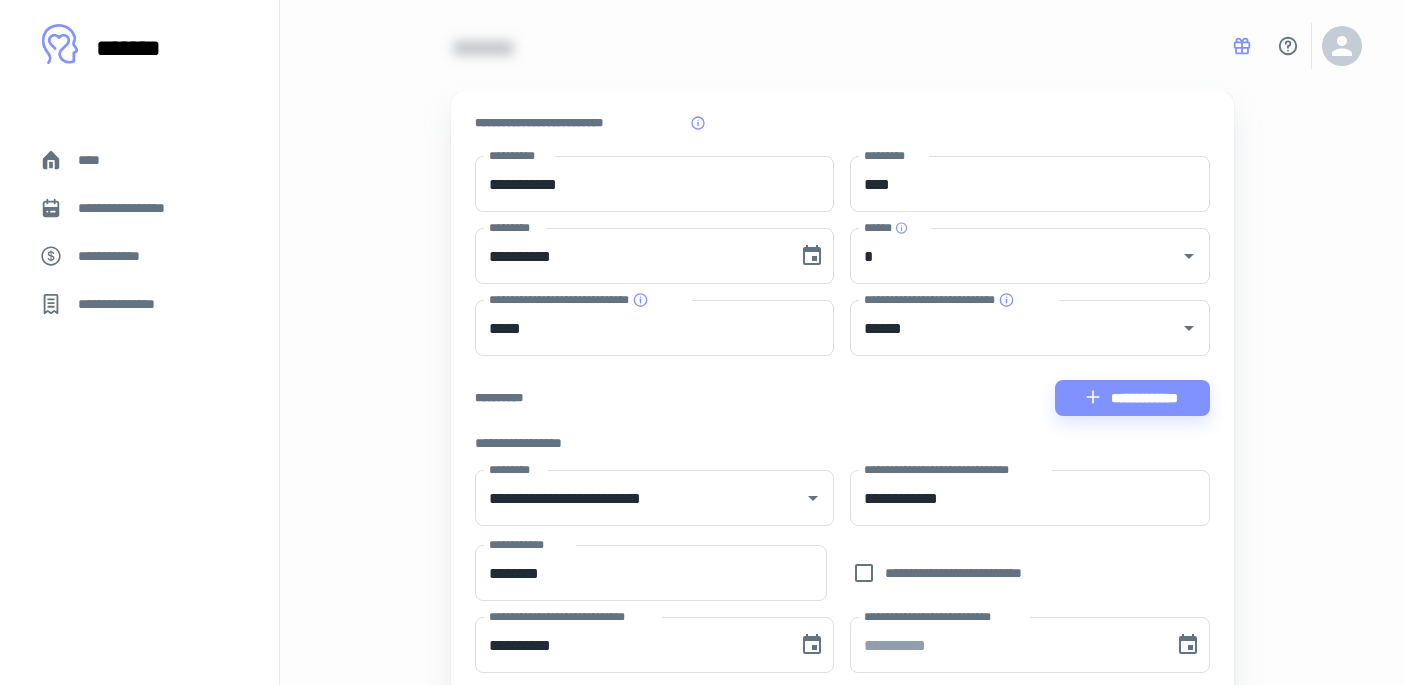scroll, scrollTop: 85, scrollLeft: 0, axis: vertical 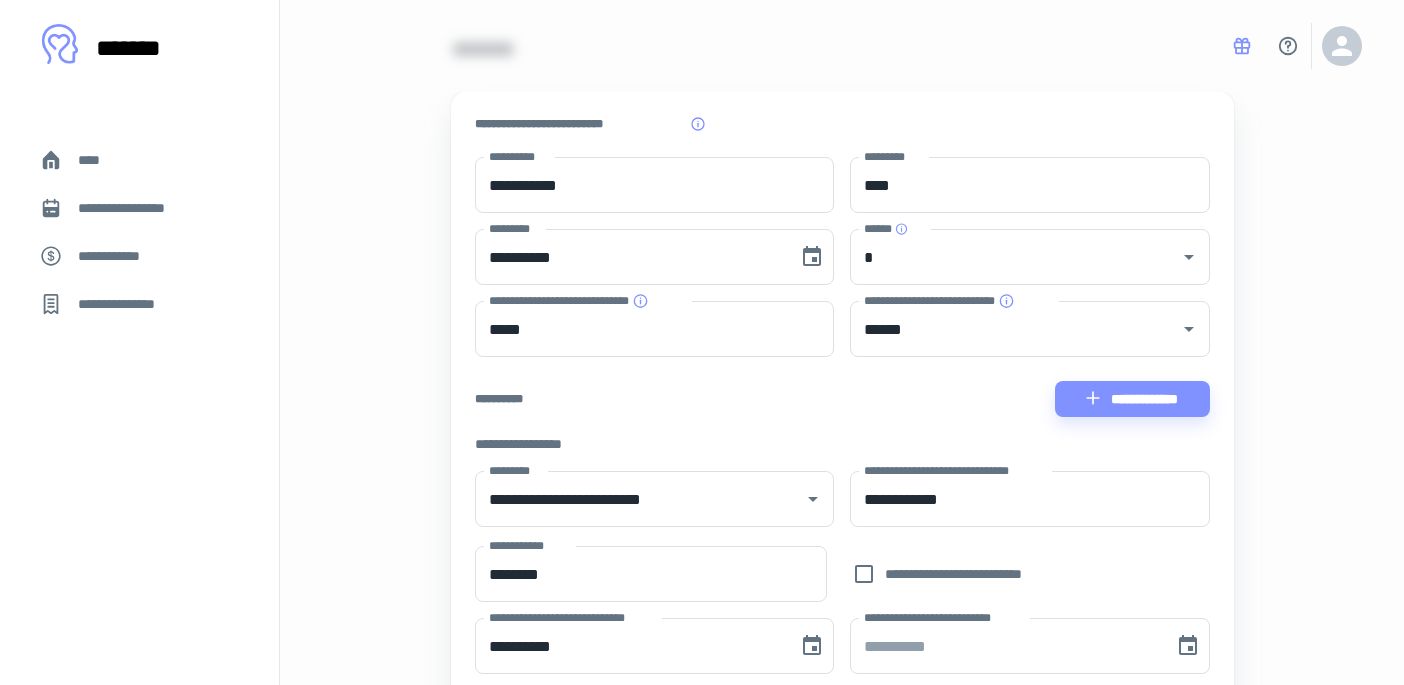 click on "****" at bounding box center [139, 160] 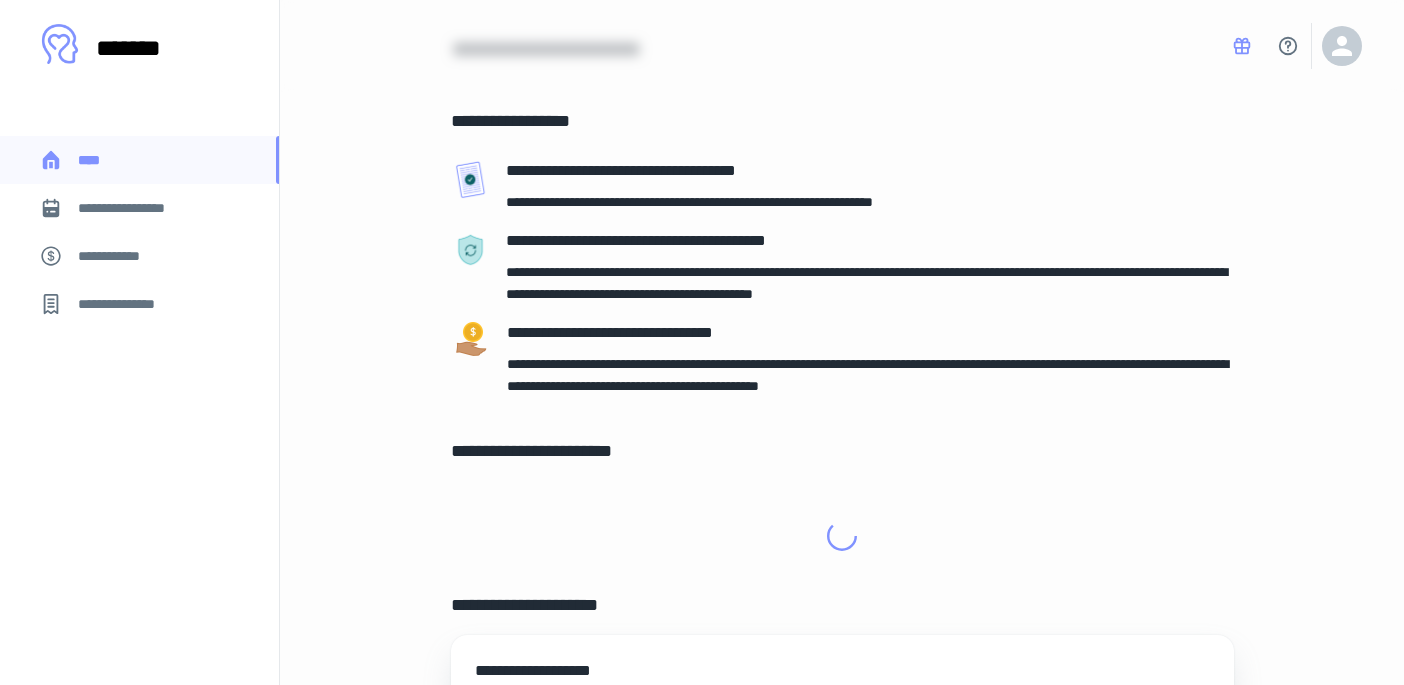 scroll, scrollTop: 0, scrollLeft: 0, axis: both 